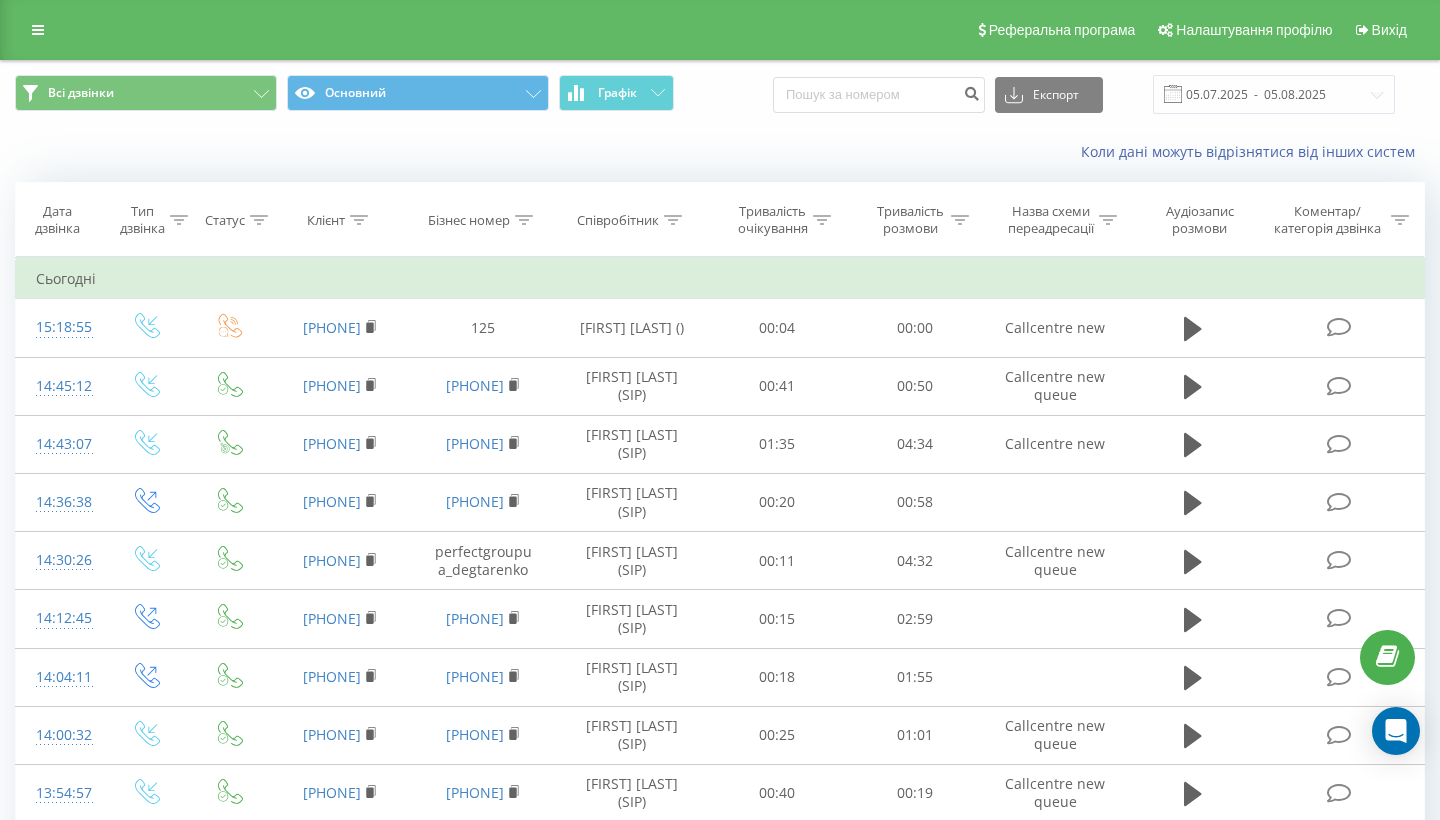 scroll, scrollTop: 0, scrollLeft: 0, axis: both 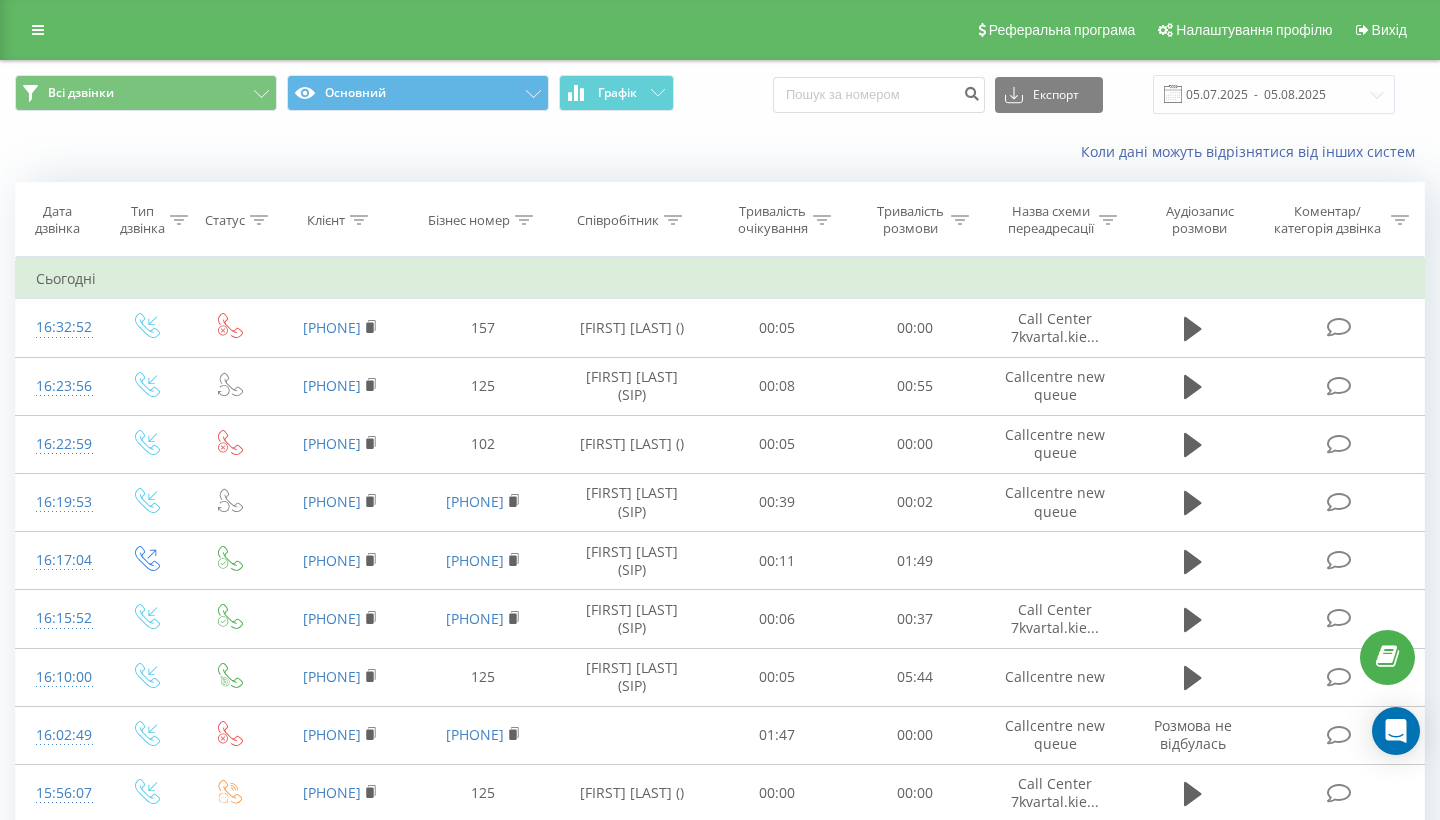 click on "Реферальна програма Налаштування профілю Вихід" at bounding box center (720, 30) 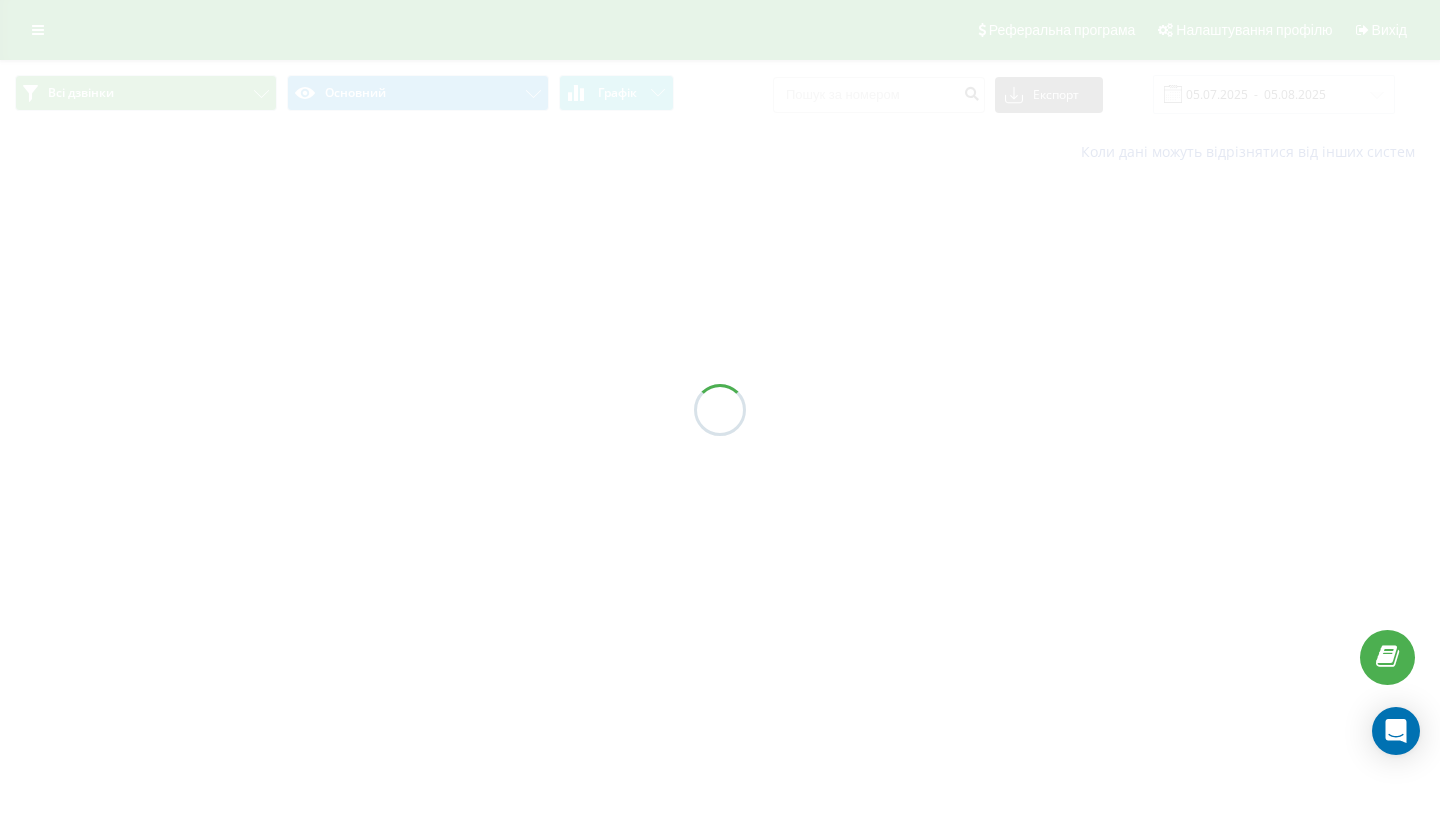 scroll, scrollTop: 0, scrollLeft: 0, axis: both 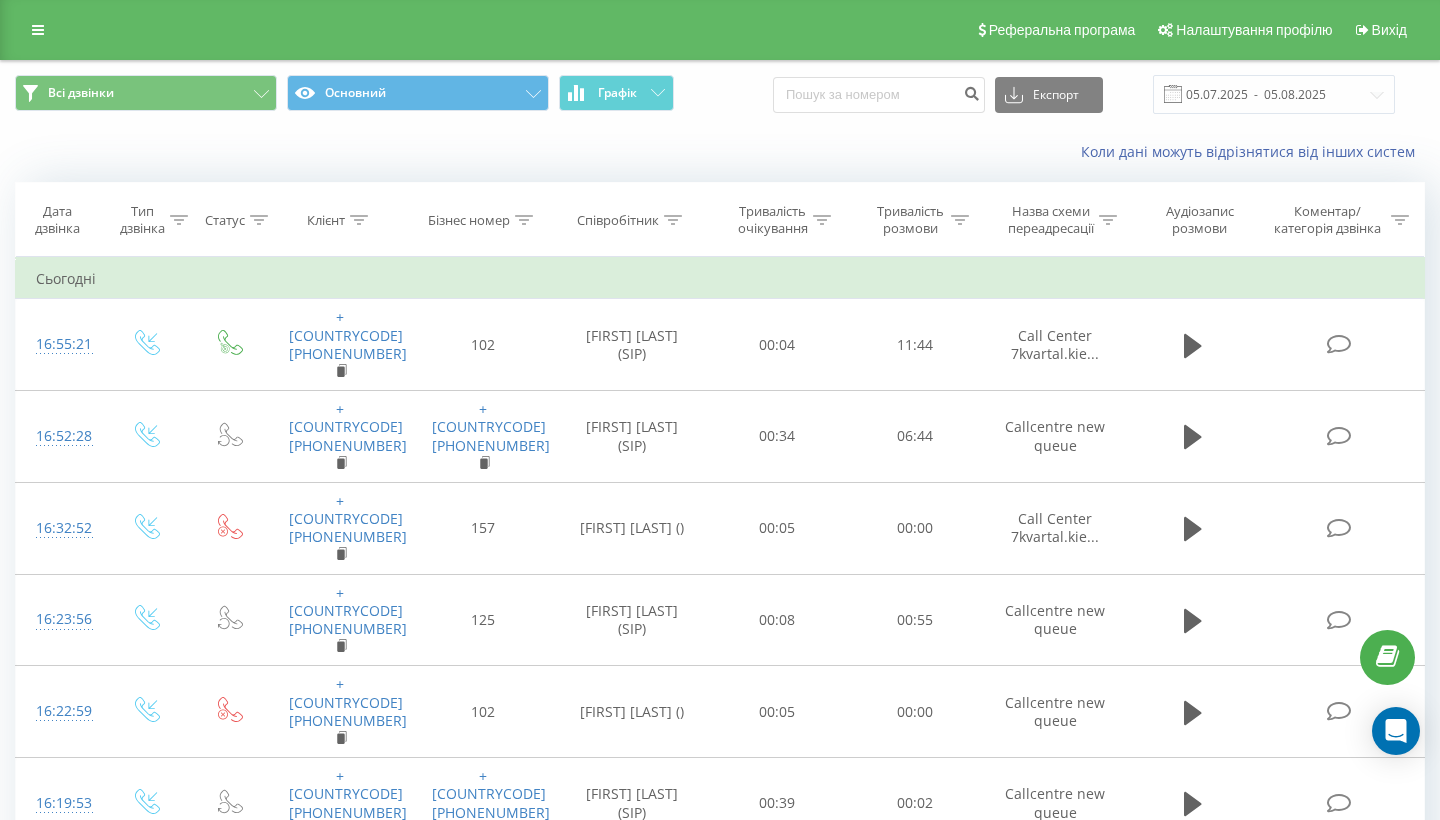 click 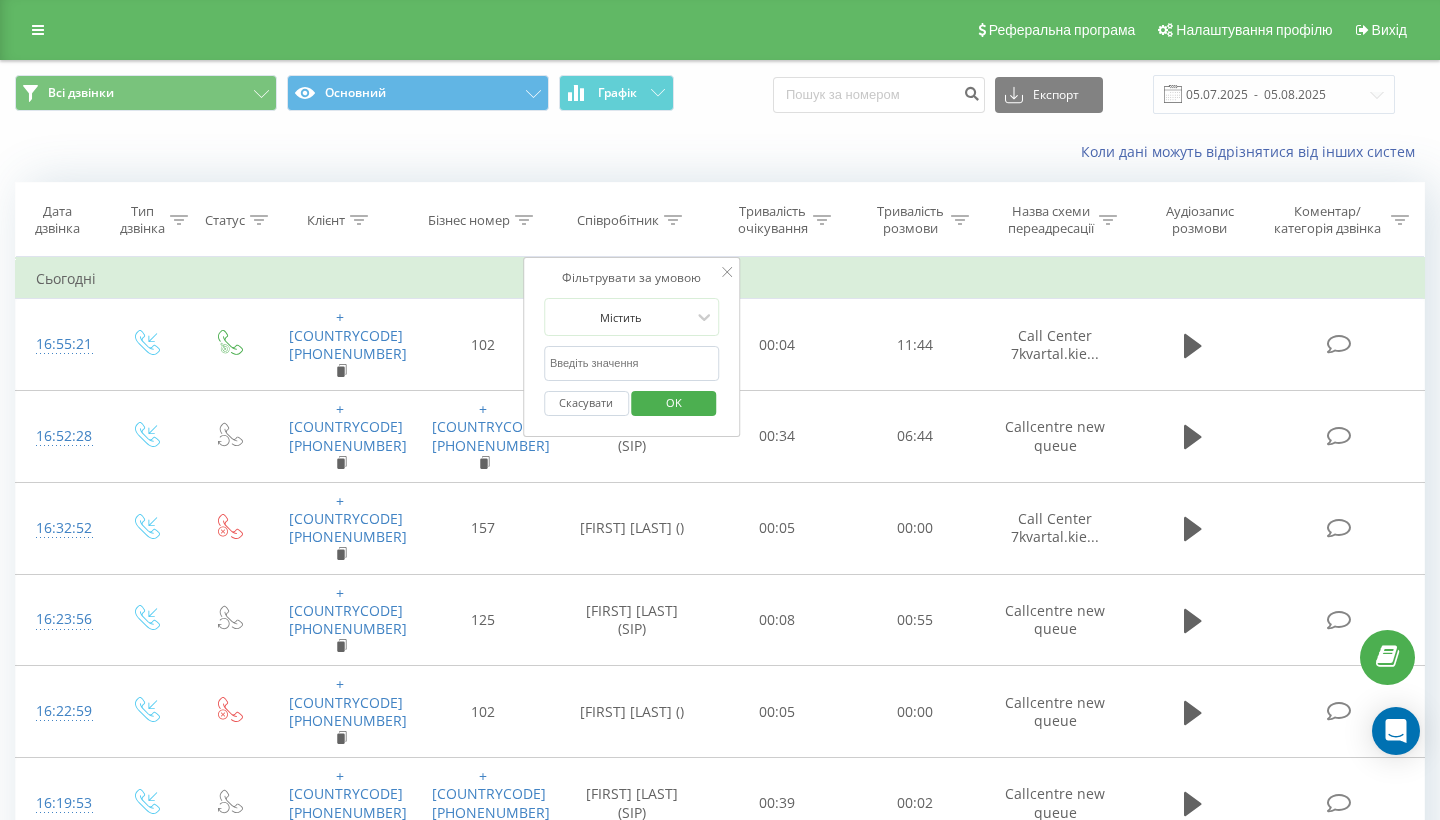 click at bounding box center [632, 363] 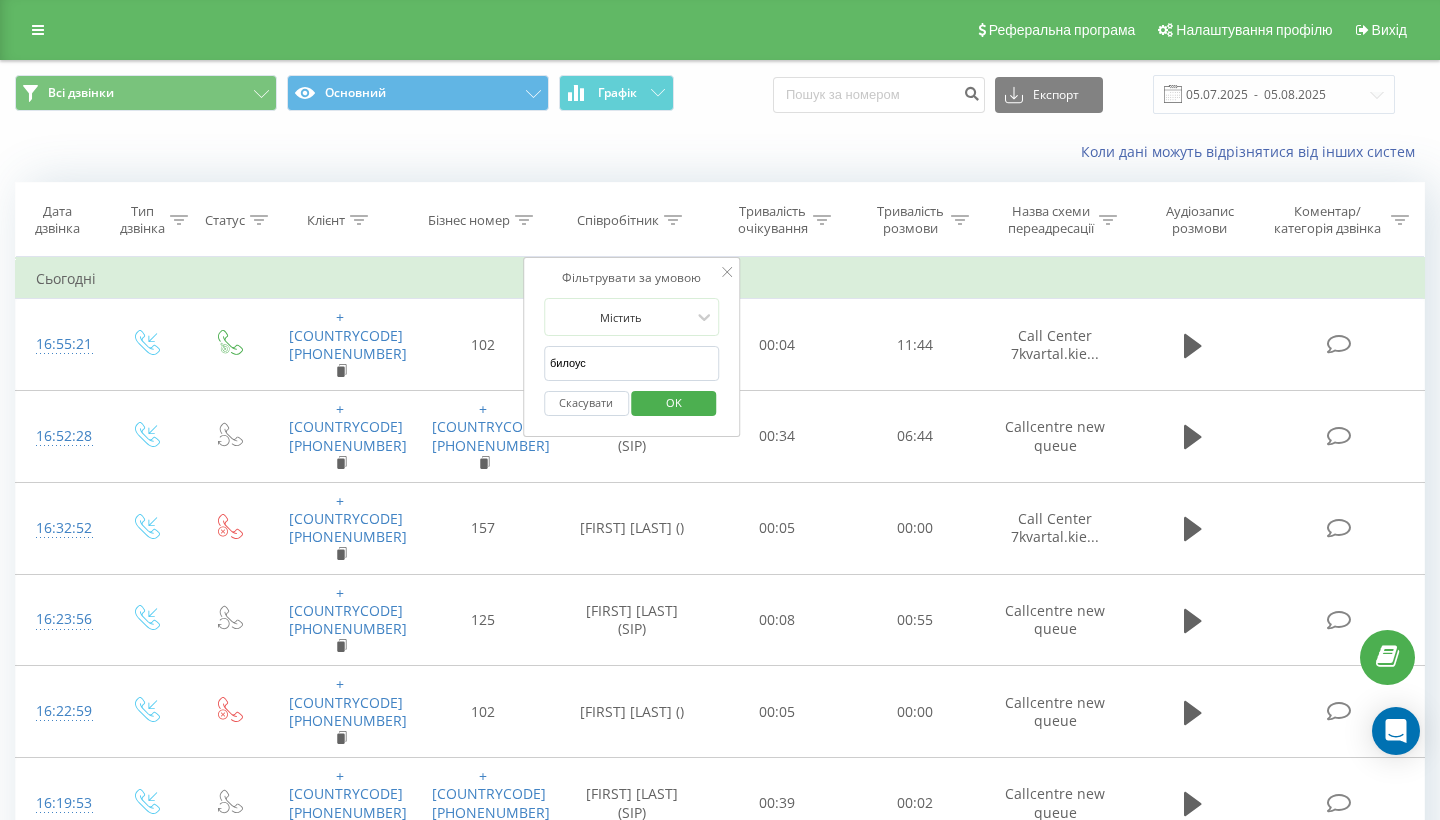 click on "OK" at bounding box center (674, 402) 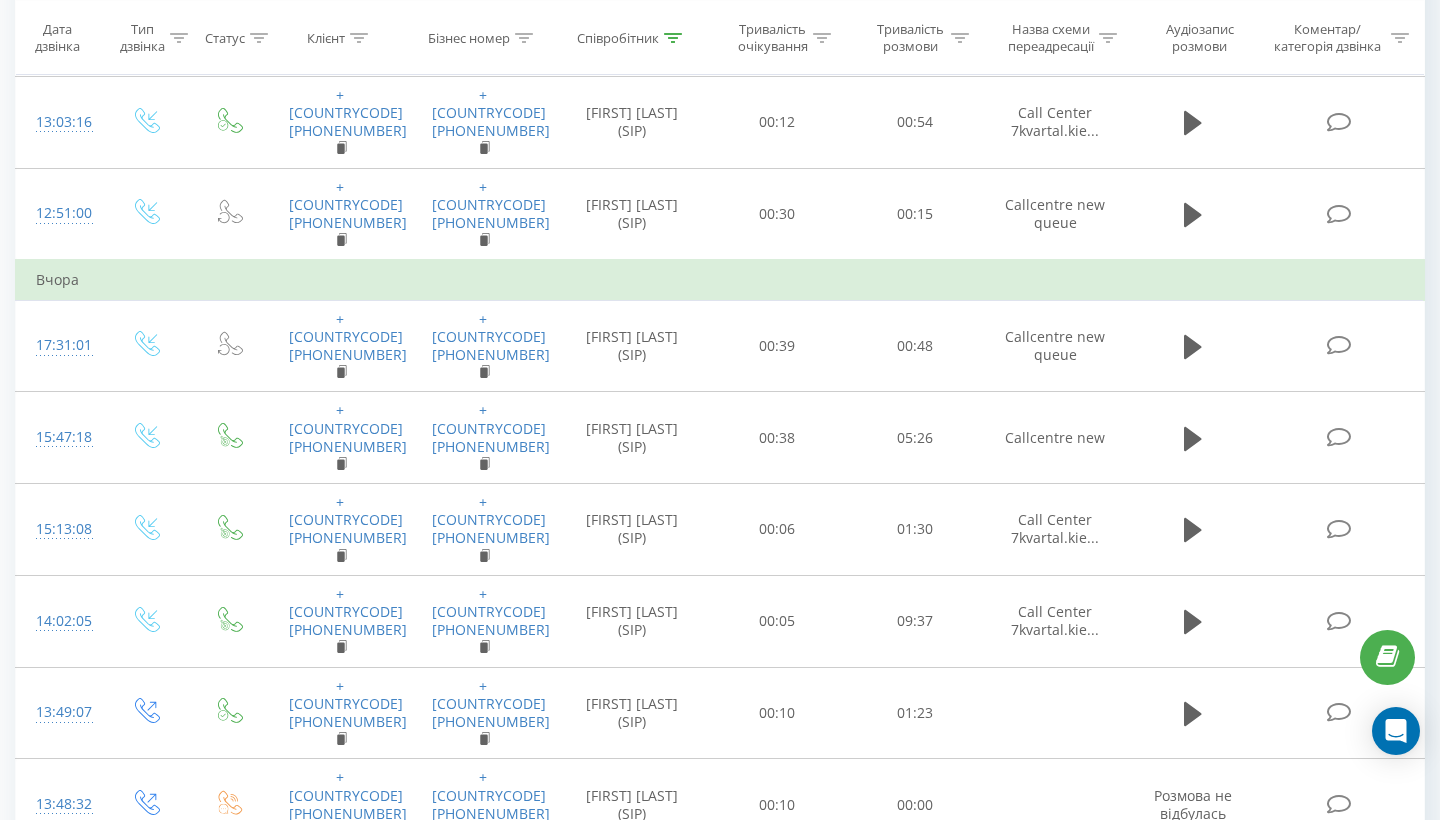 scroll, scrollTop: 0, scrollLeft: 0, axis: both 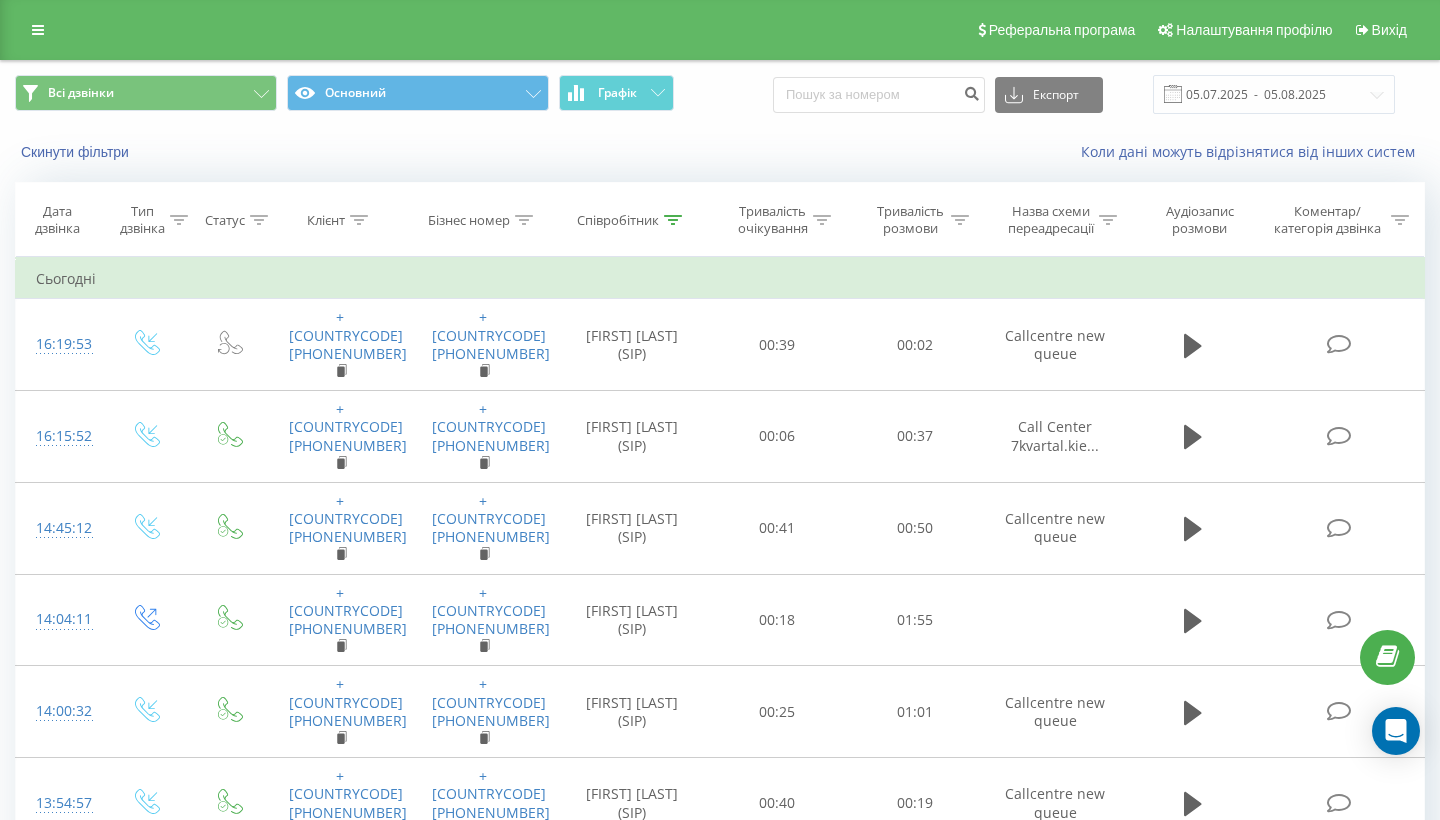 click on "Співробітник" at bounding box center (632, 220) 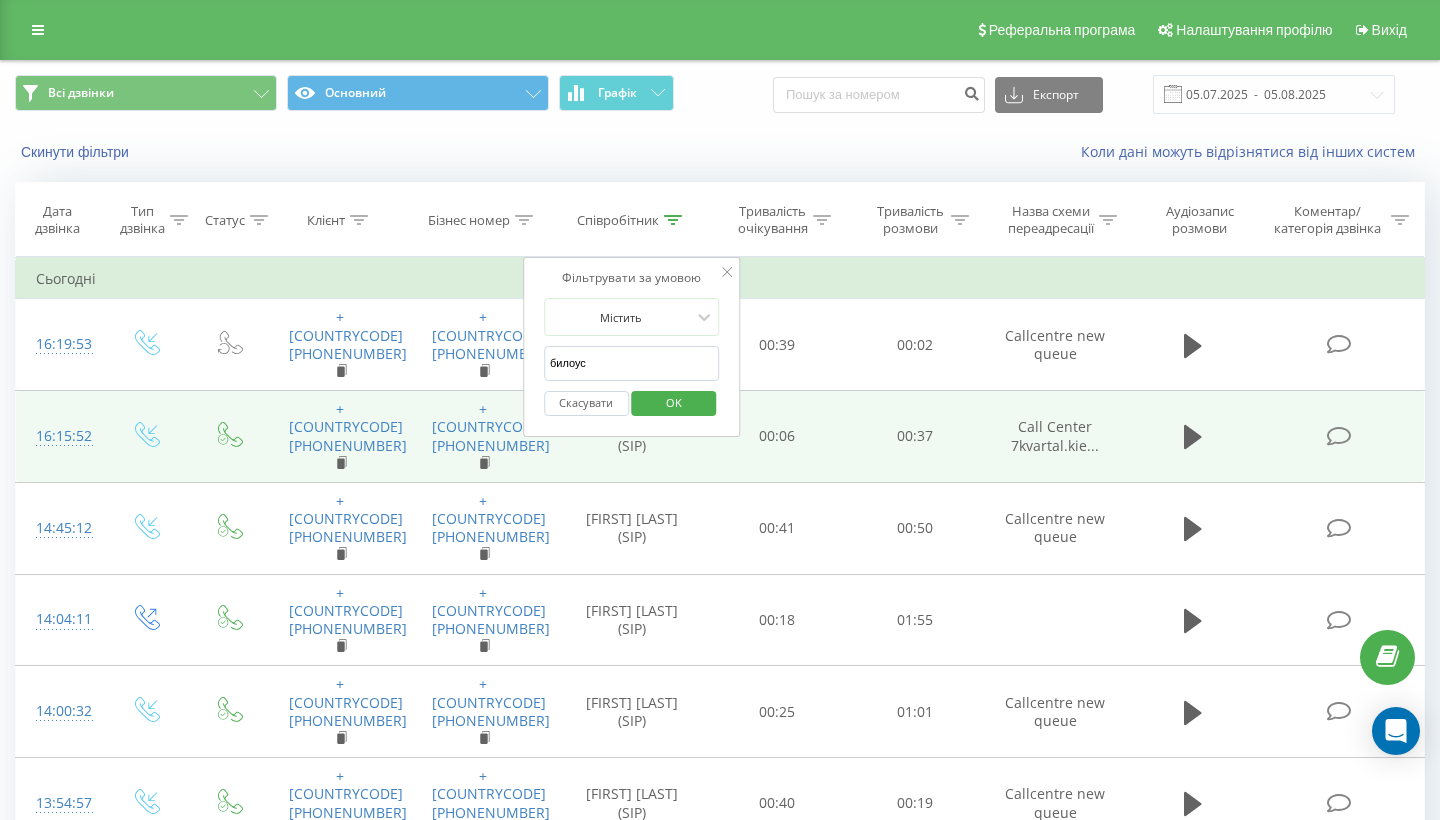 drag, startPoint x: 605, startPoint y: 382, endPoint x: 487, endPoint y: 380, distance: 118.016945 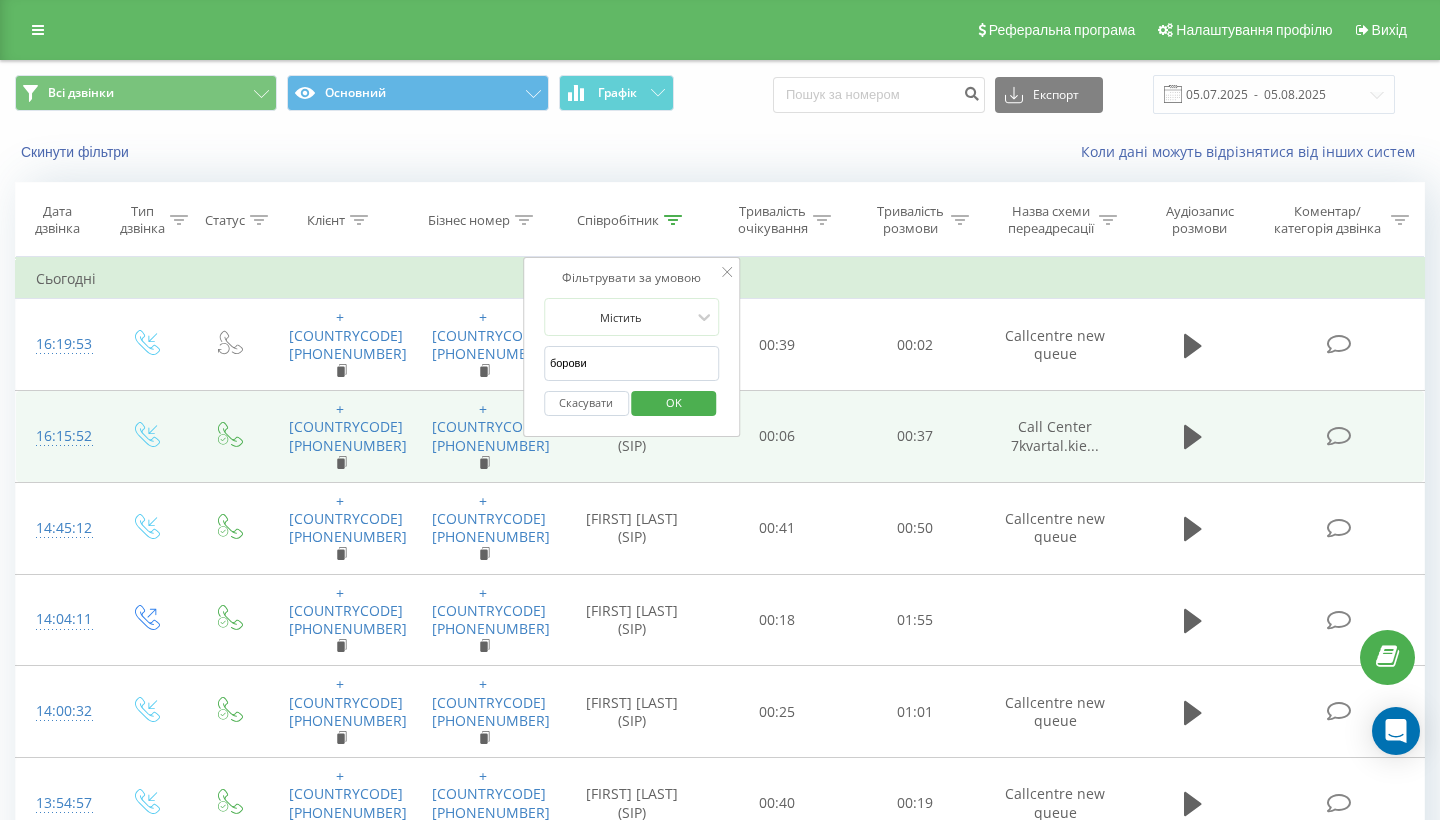 type on "боровик" 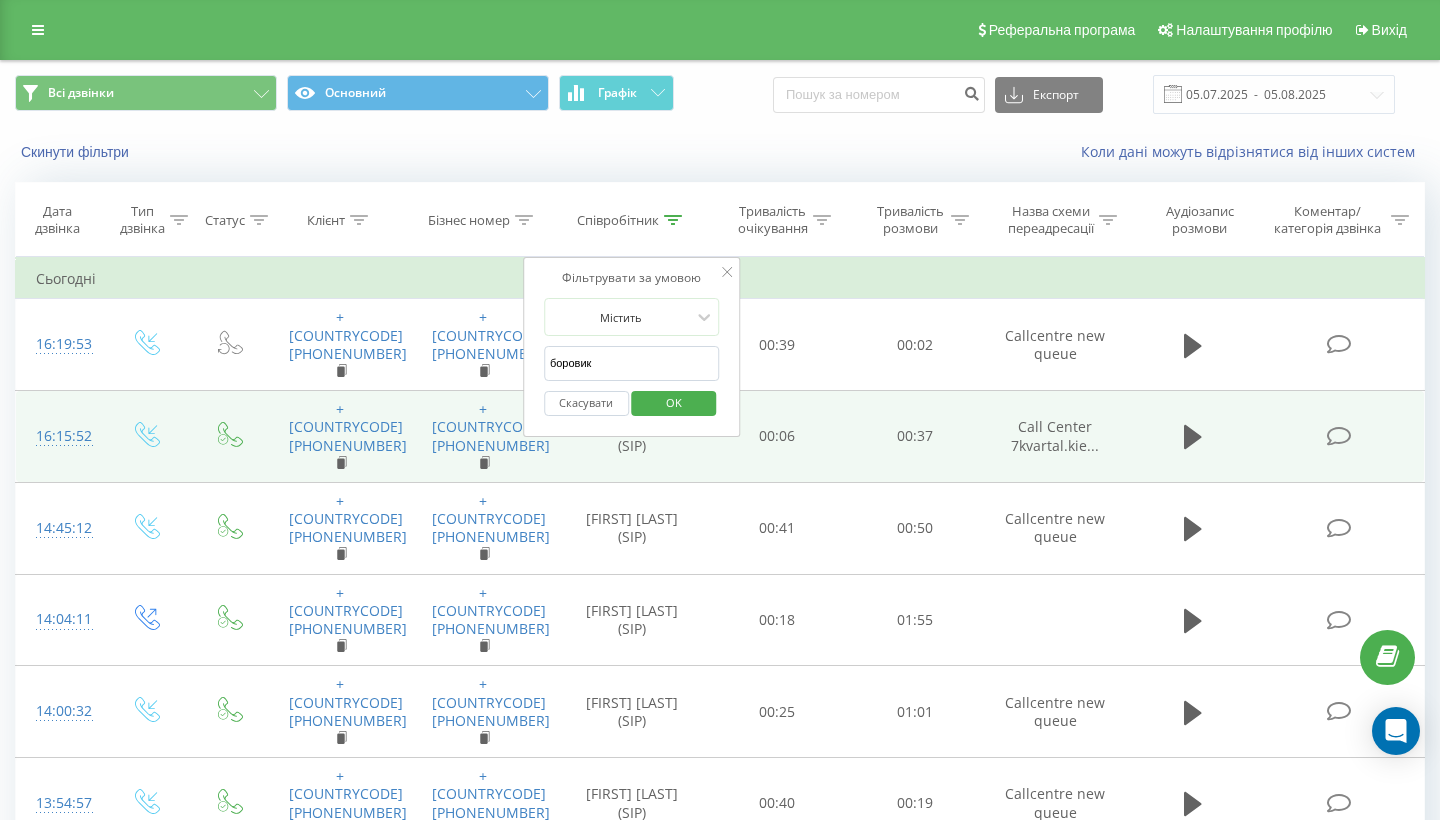 click on "OK" at bounding box center (674, 403) 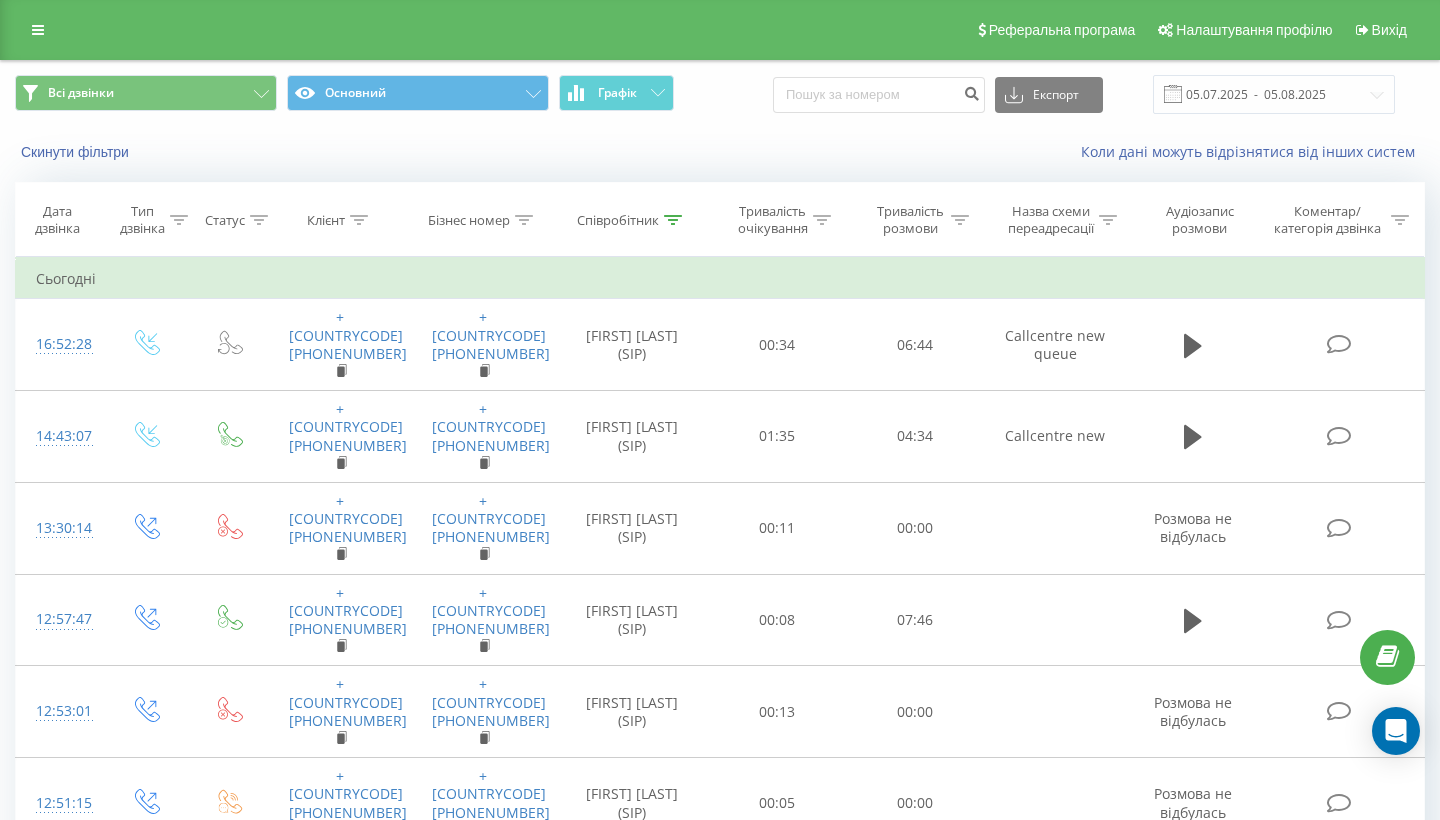 scroll, scrollTop: 0, scrollLeft: 0, axis: both 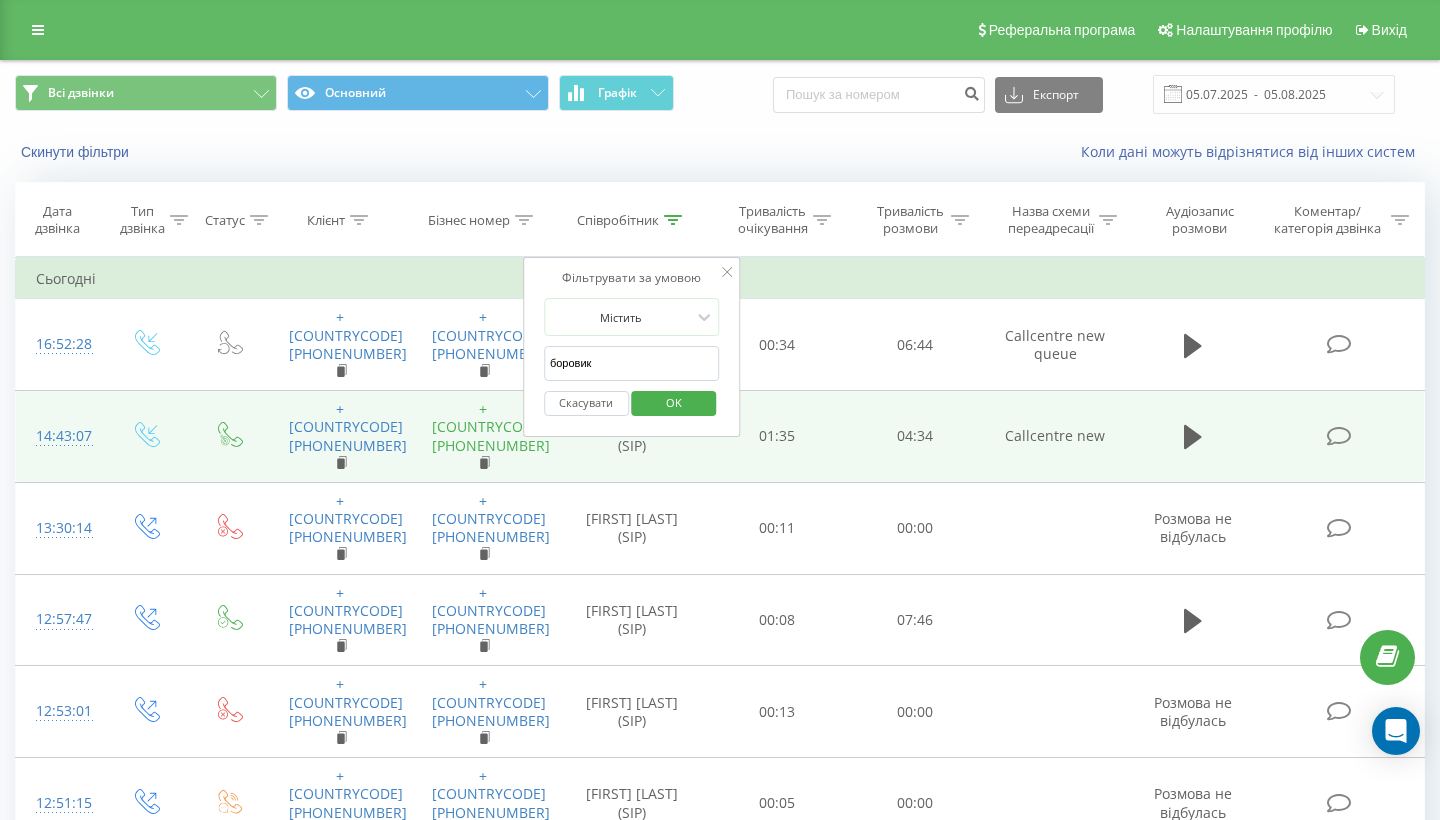 drag, startPoint x: 633, startPoint y: 385, endPoint x: 452, endPoint y: 393, distance: 181.17671 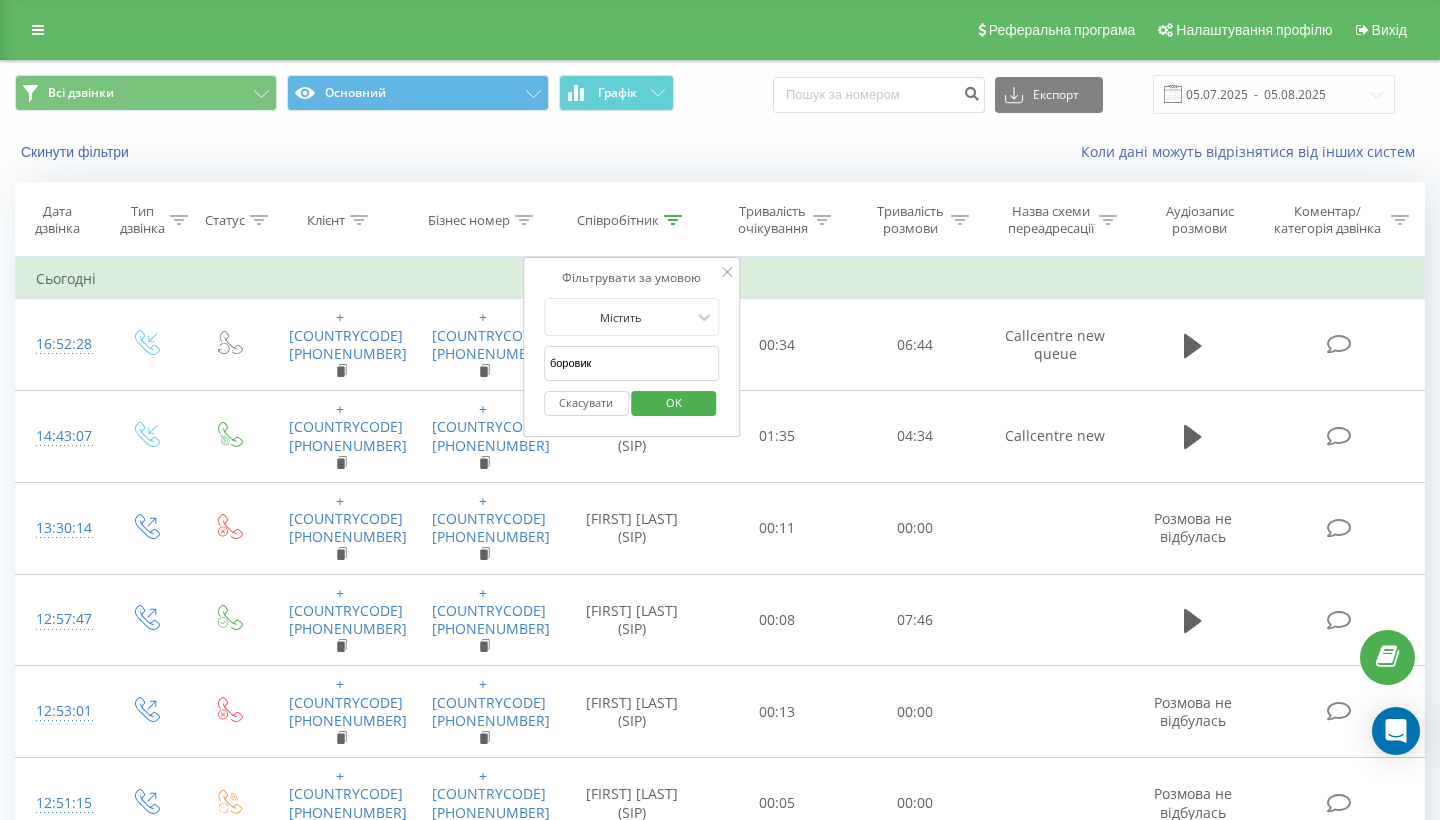 drag, startPoint x: 631, startPoint y: 383, endPoint x: 540, endPoint y: 381, distance: 91.02197 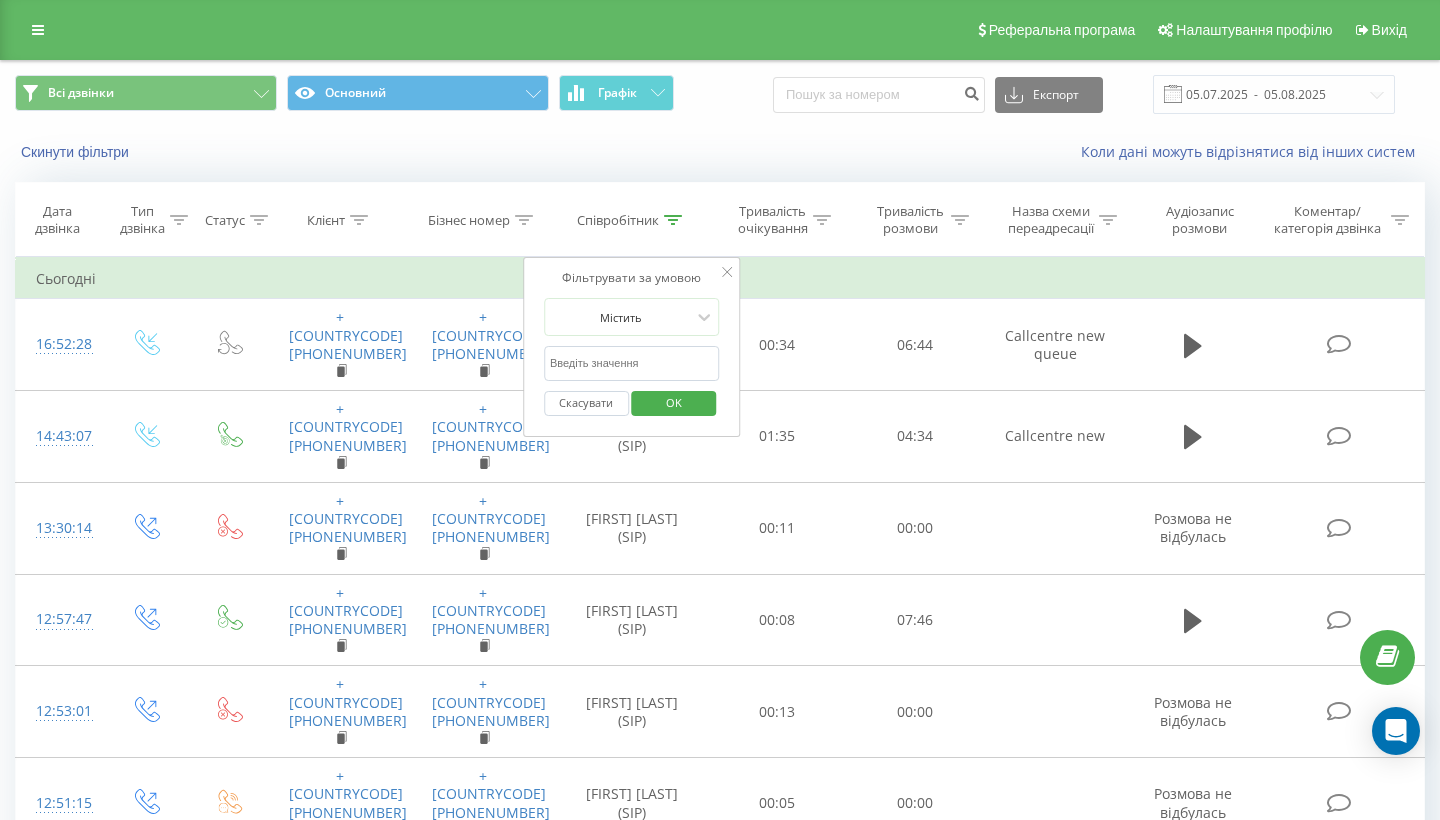 click on "OK" at bounding box center [674, 403] 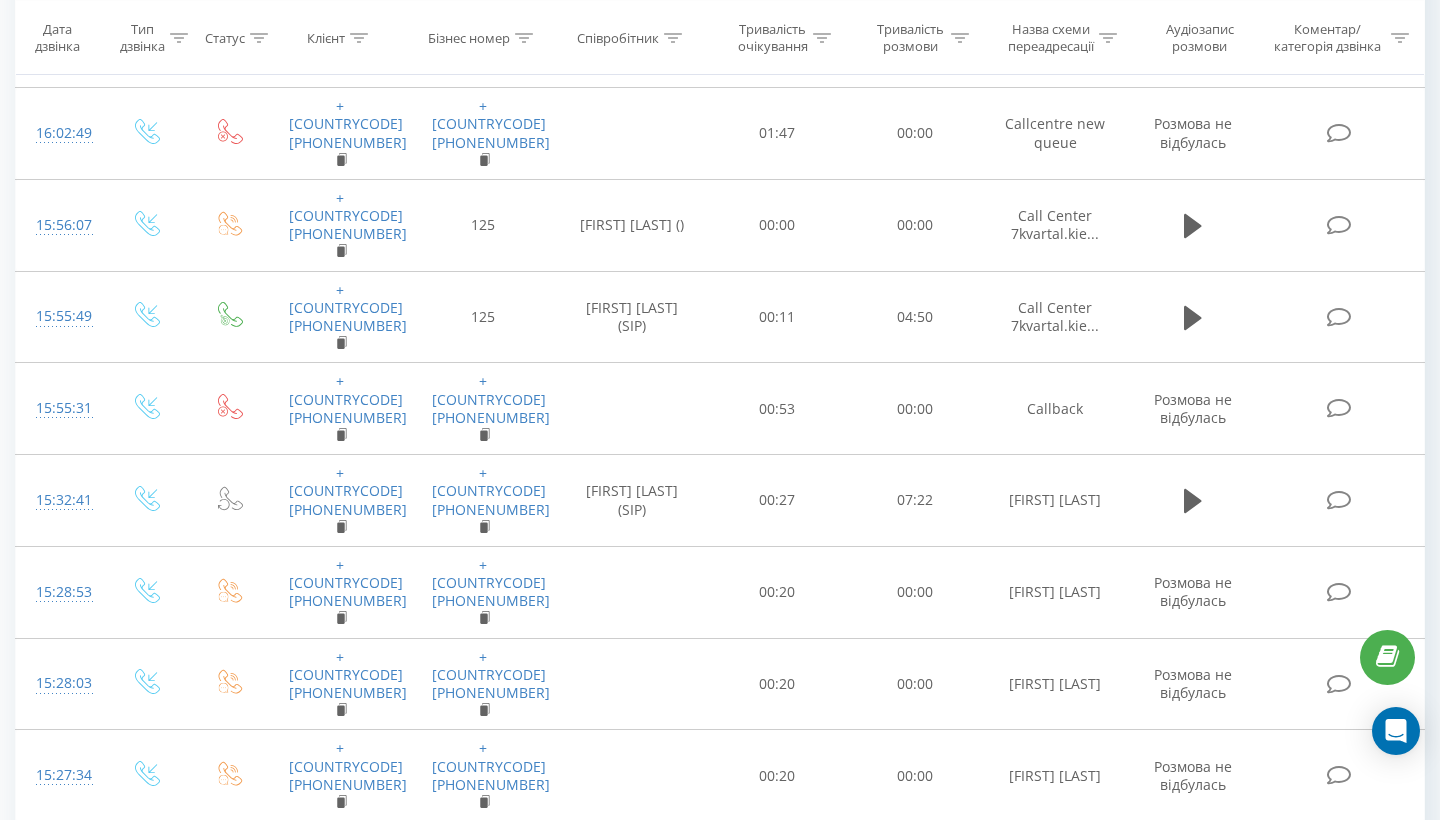 scroll, scrollTop: 1036, scrollLeft: 0, axis: vertical 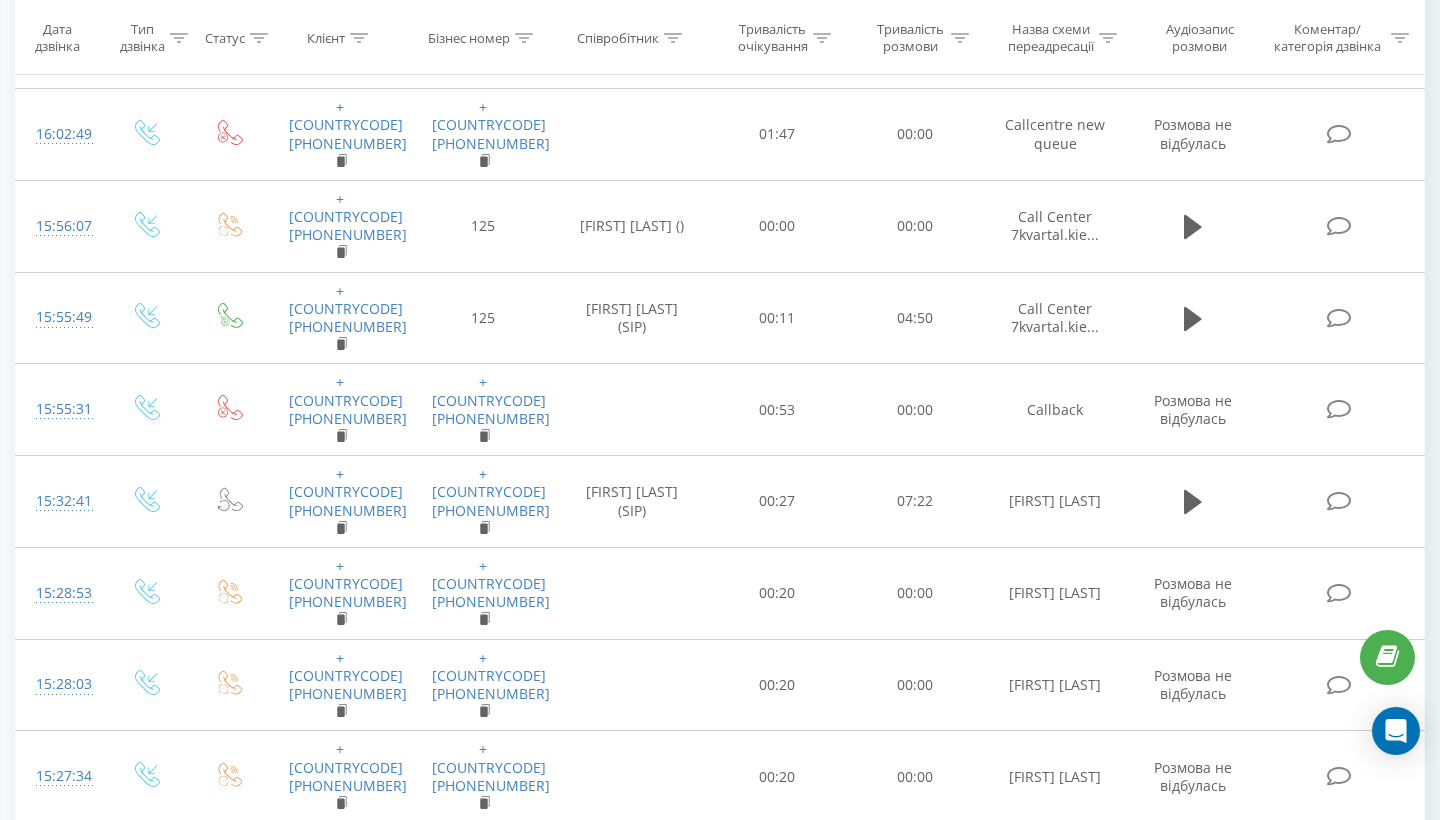 click on "2" at bounding box center (1128, 1602) 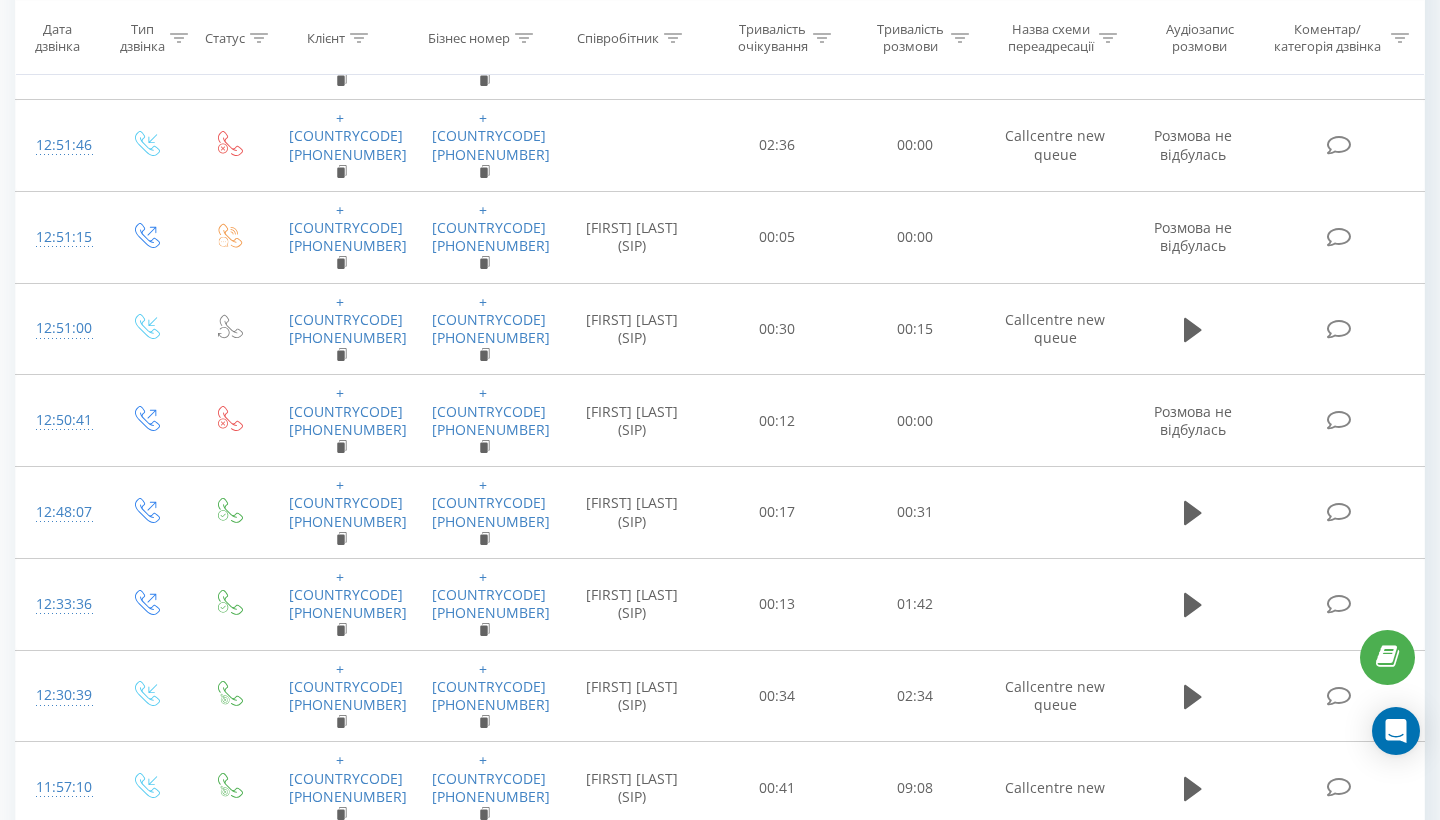 scroll, scrollTop: 1021, scrollLeft: 0, axis: vertical 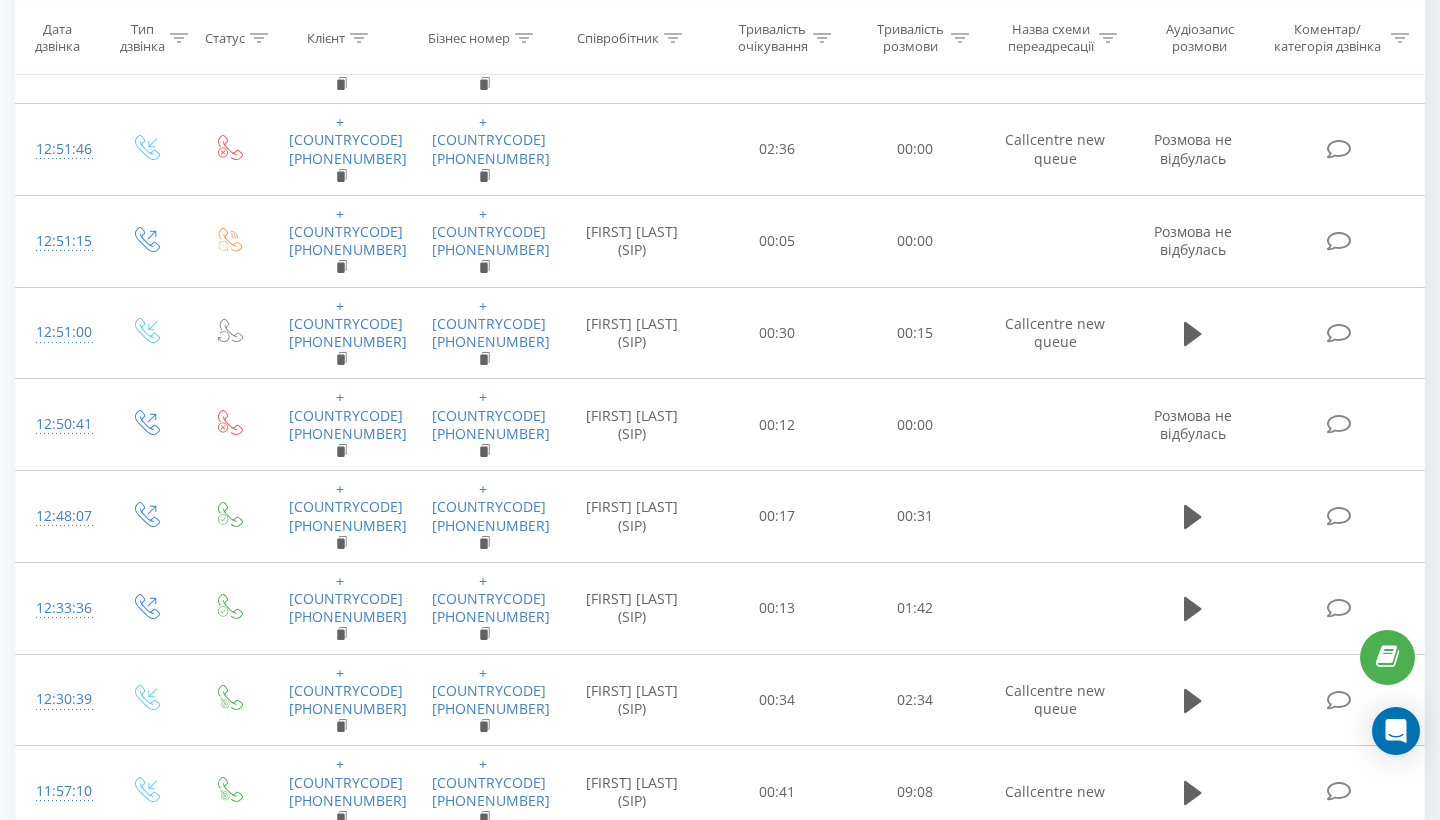 click on "25 - 50 з 2043 1 2 3 4 5 ... 82" at bounding box center (1018, 1617) 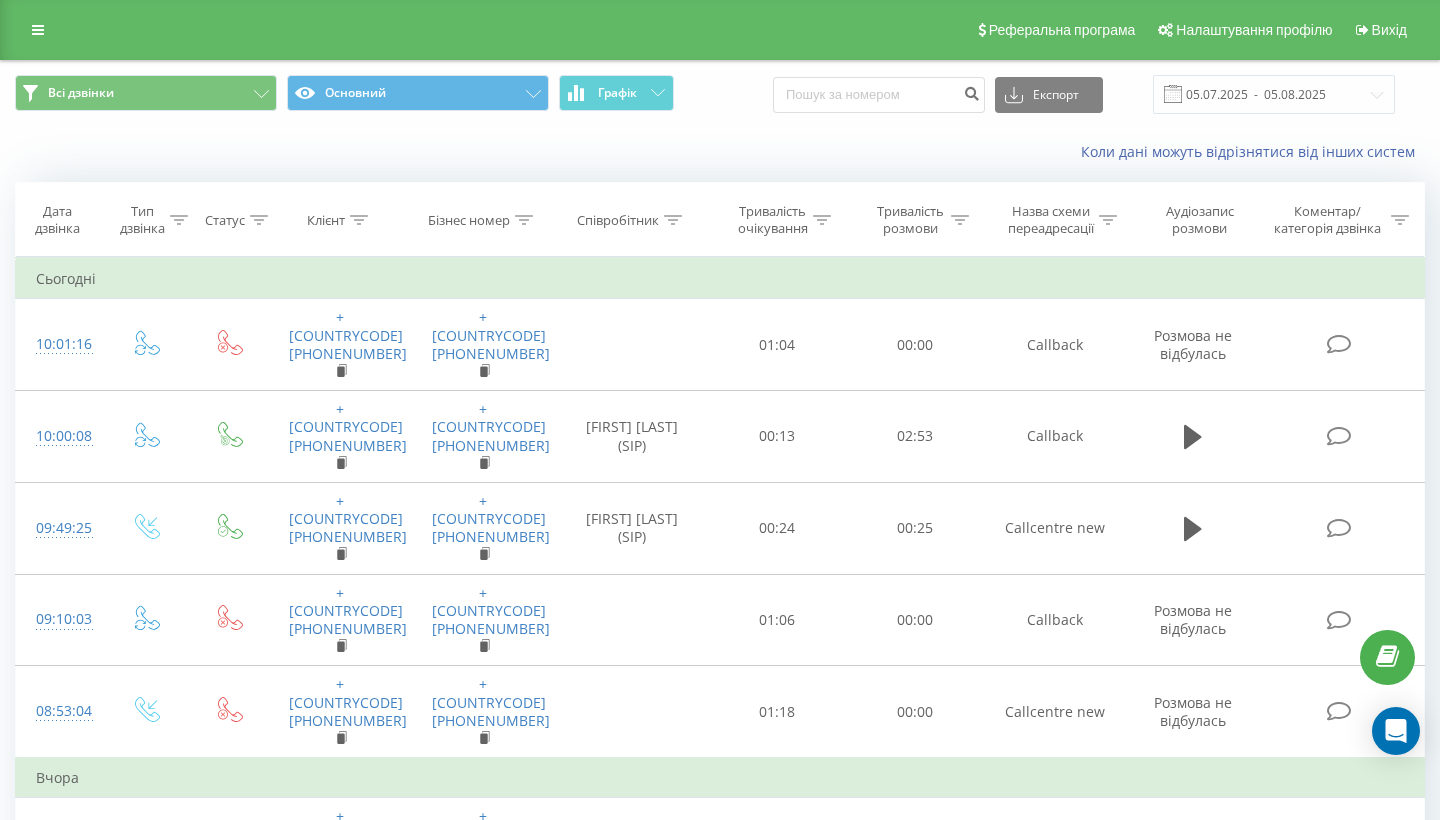 scroll, scrollTop: 0, scrollLeft: 0, axis: both 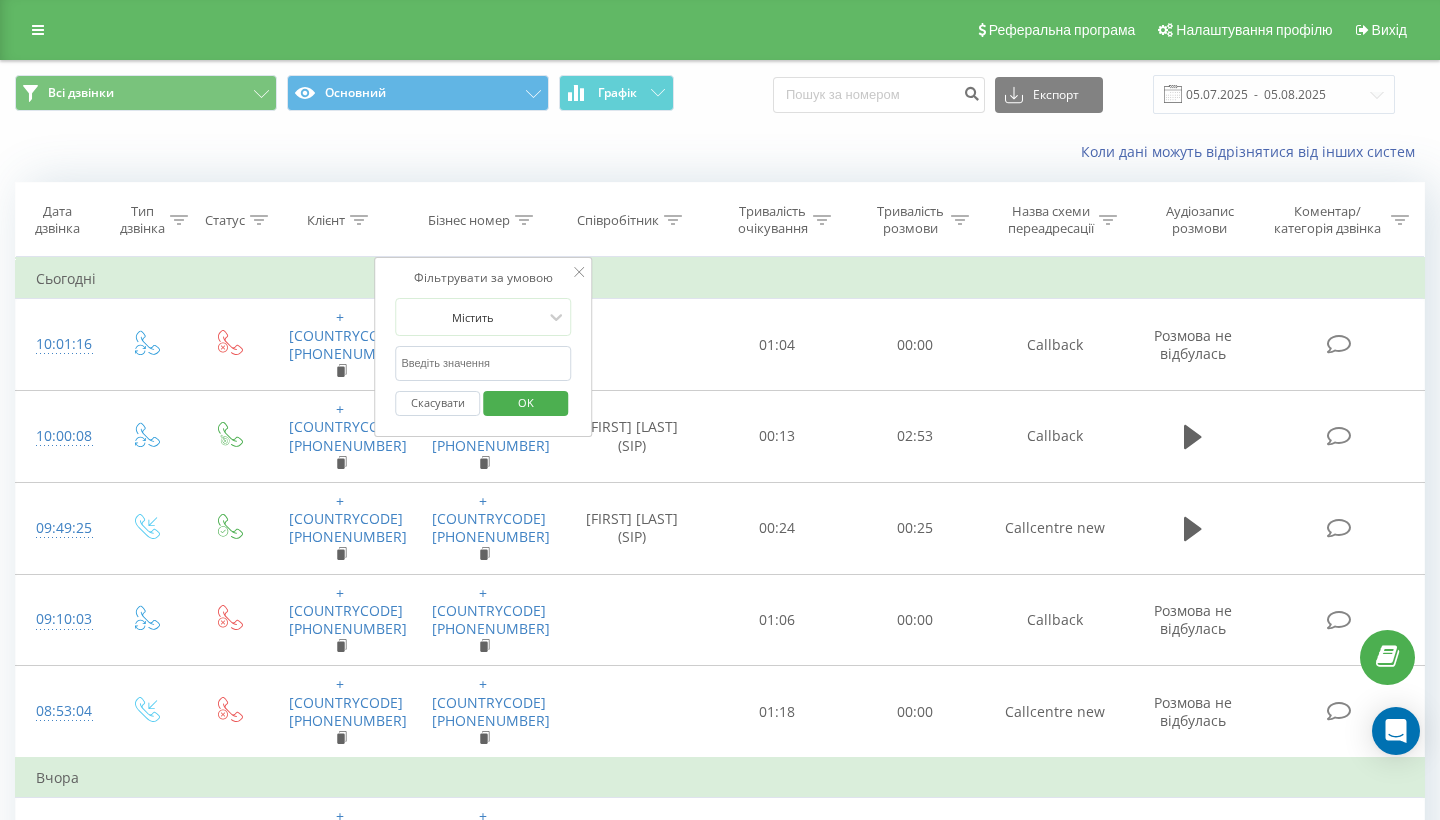 click at bounding box center [483, 363] 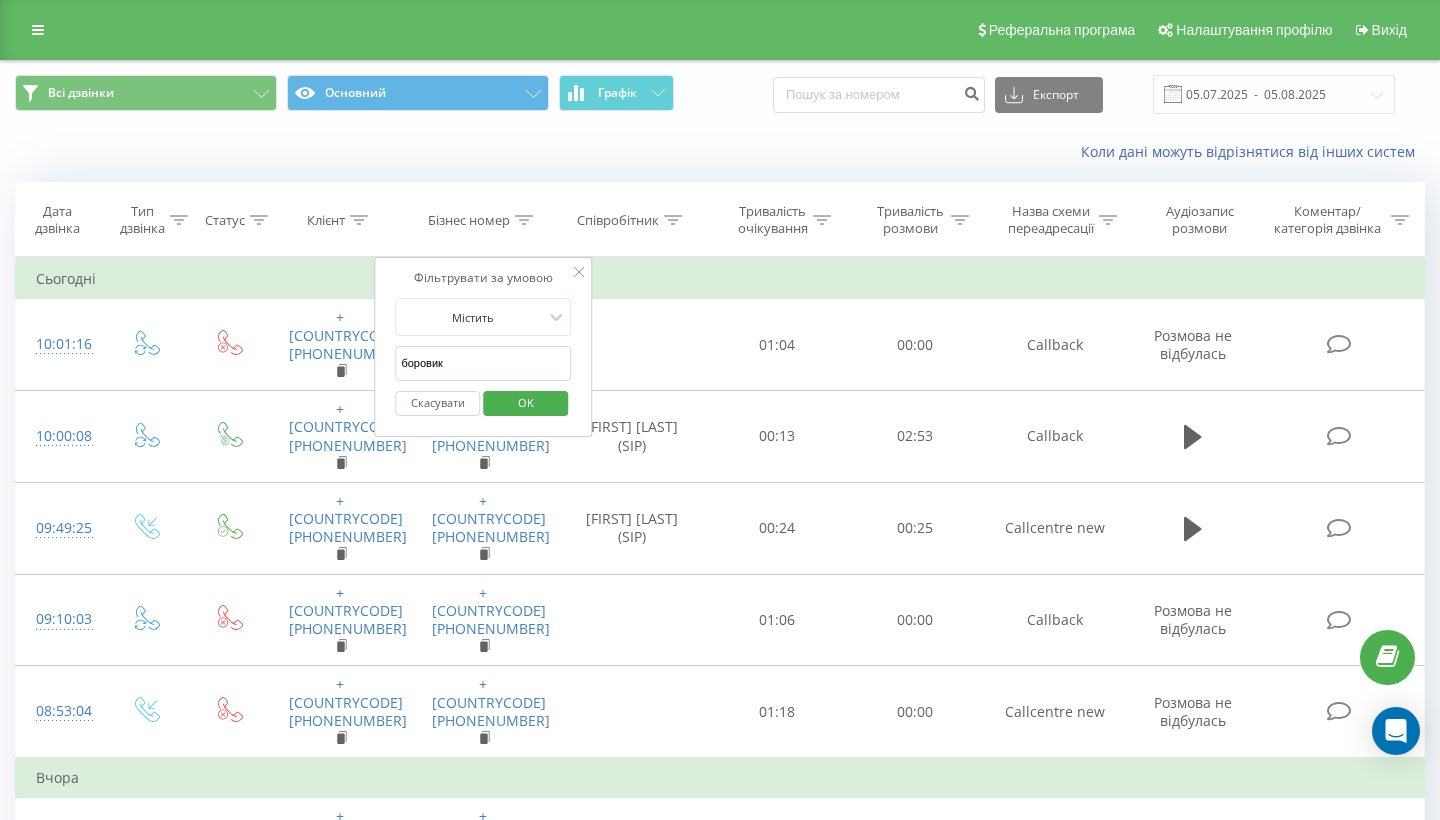 type on "боровик" 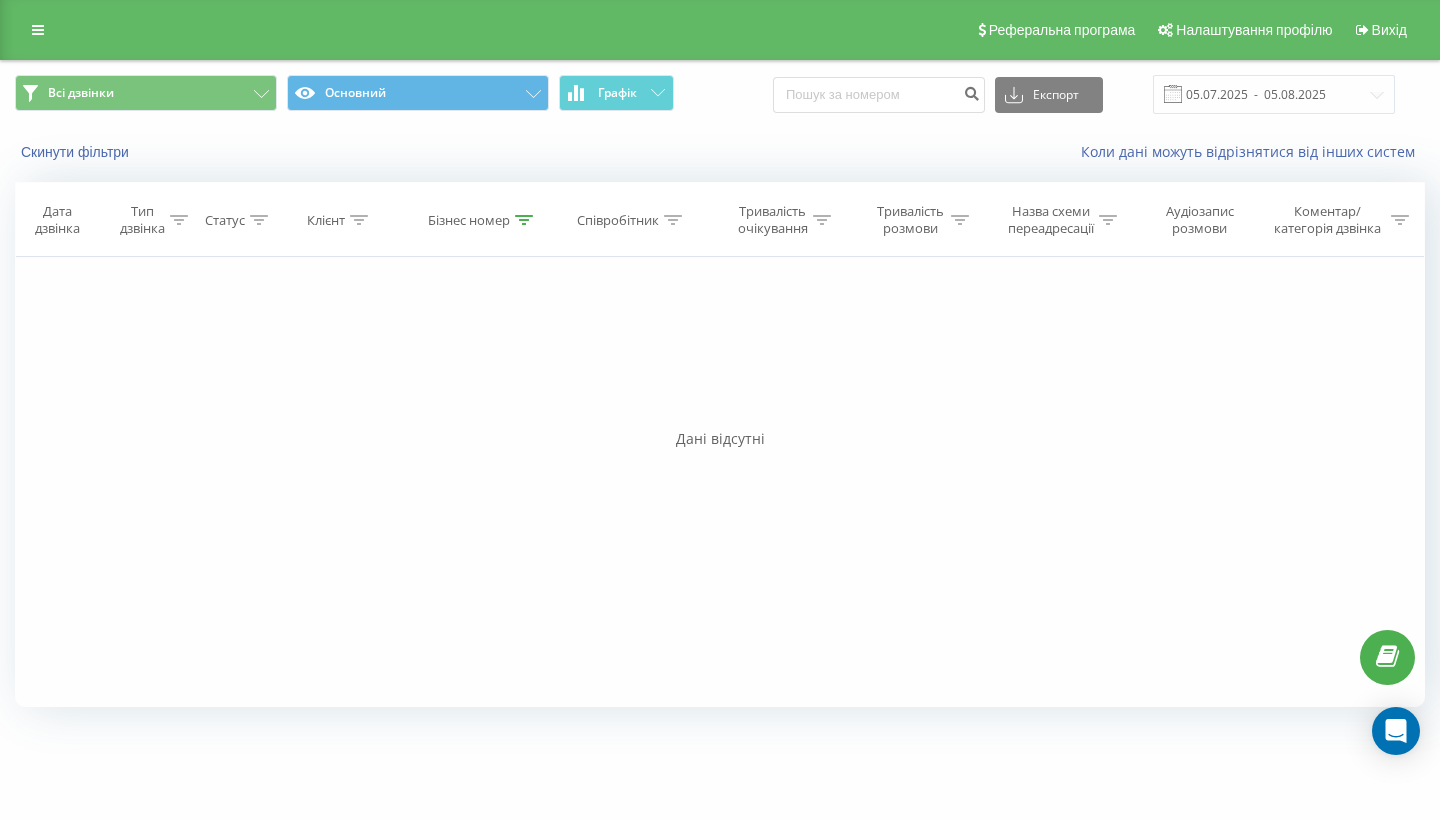 click on "Співробітник" at bounding box center (618, 220) 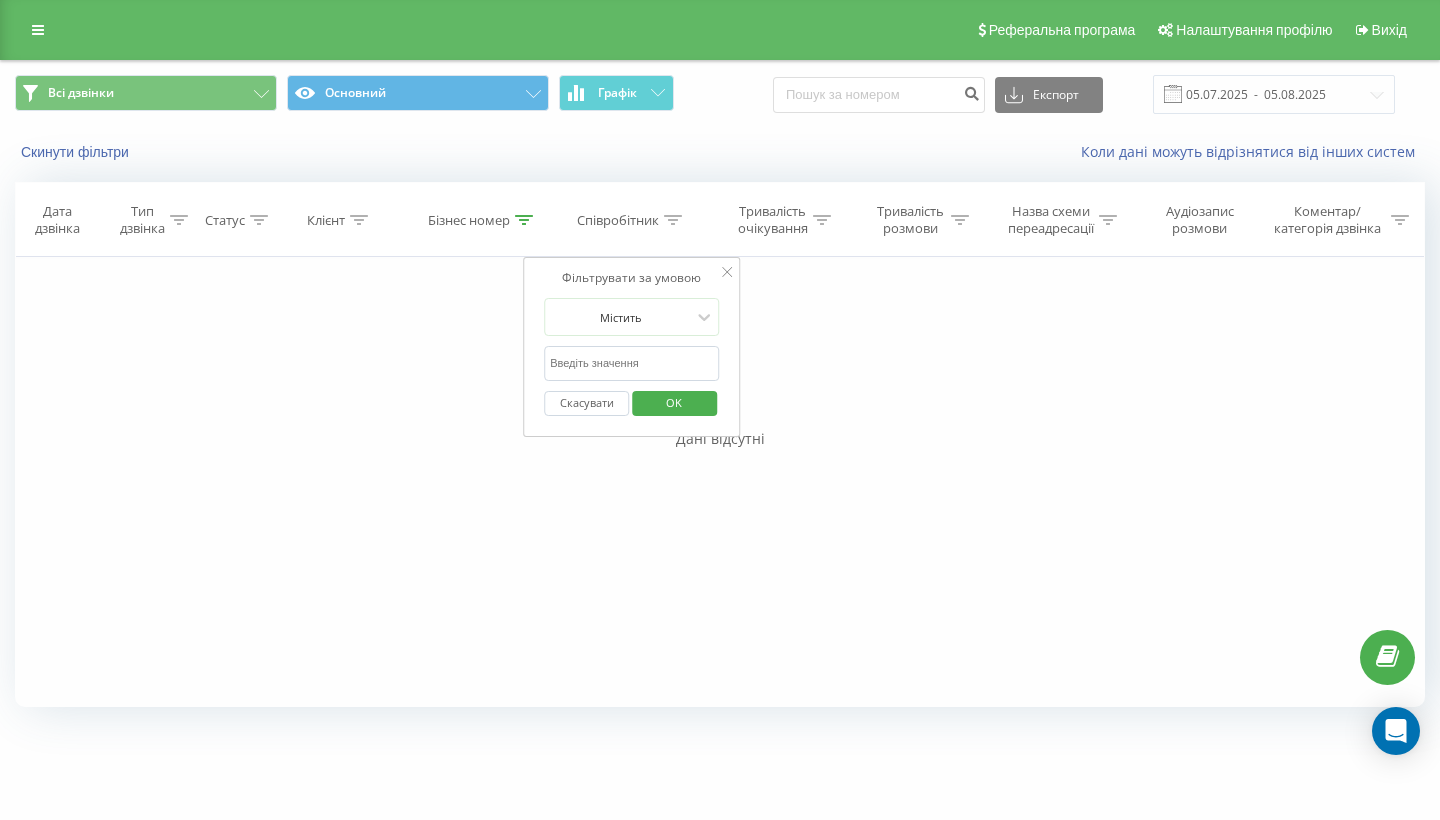 click at bounding box center (632, 363) 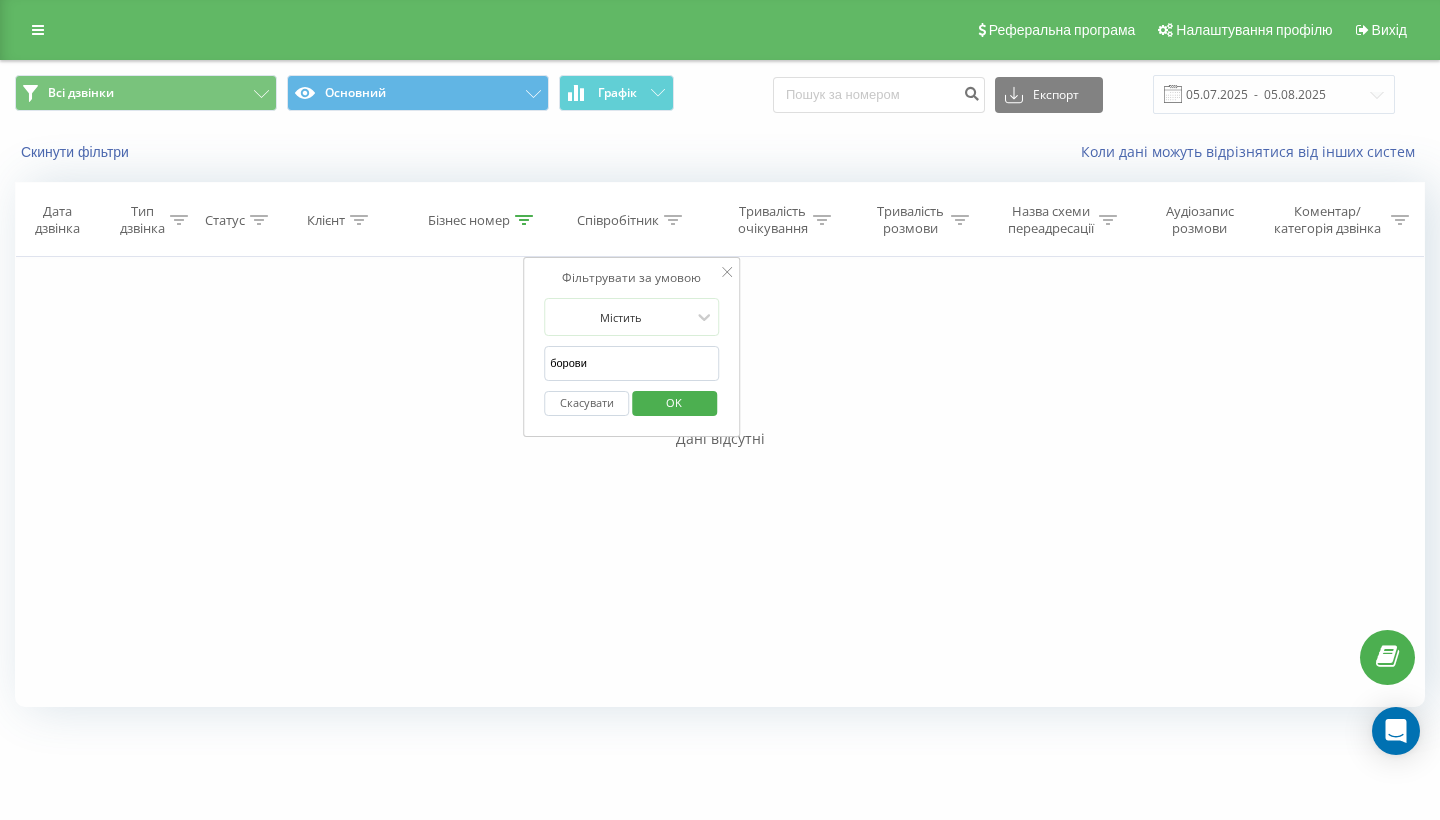 type on "боровик" 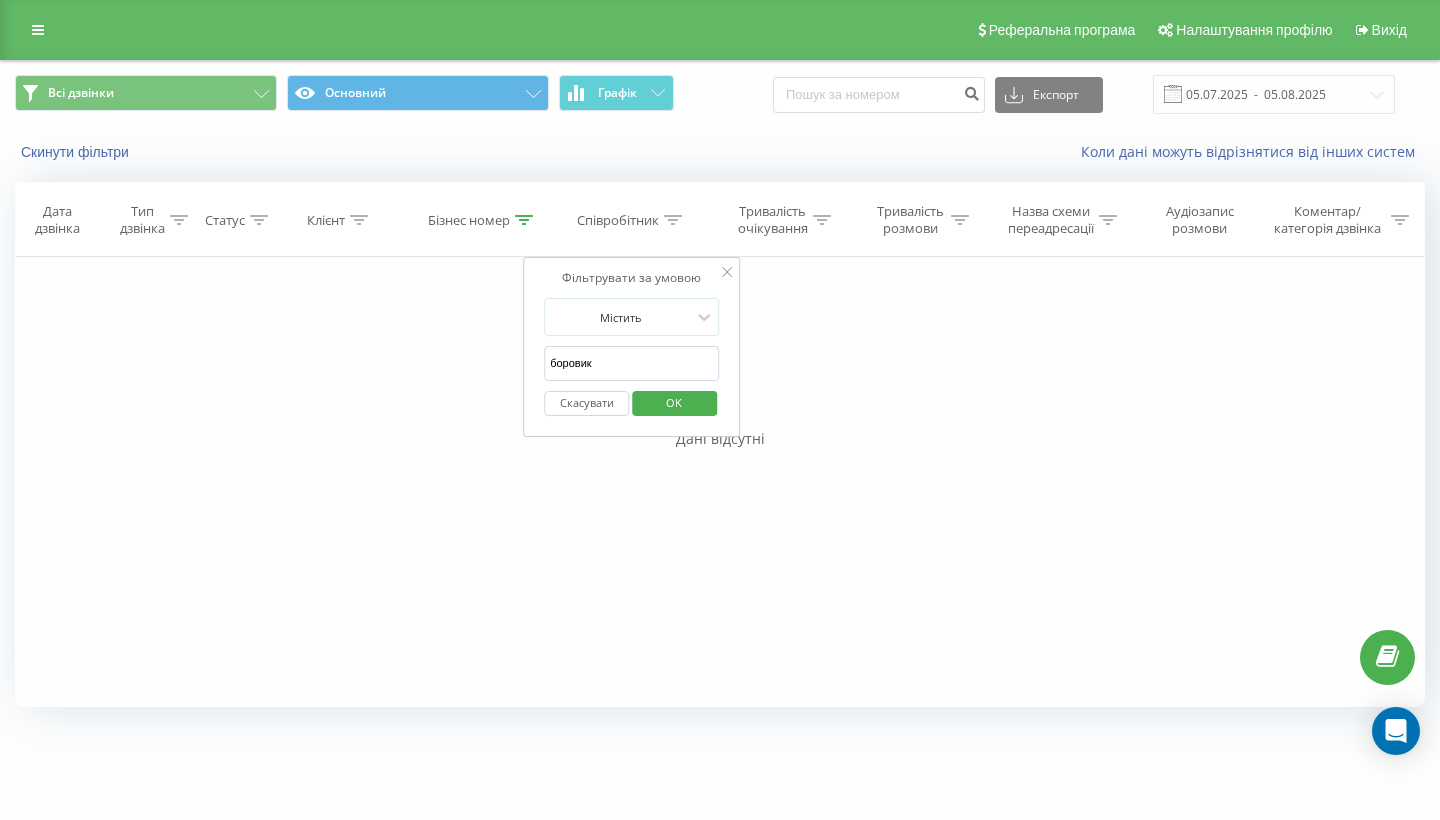 click on "OK" at bounding box center (674, 403) 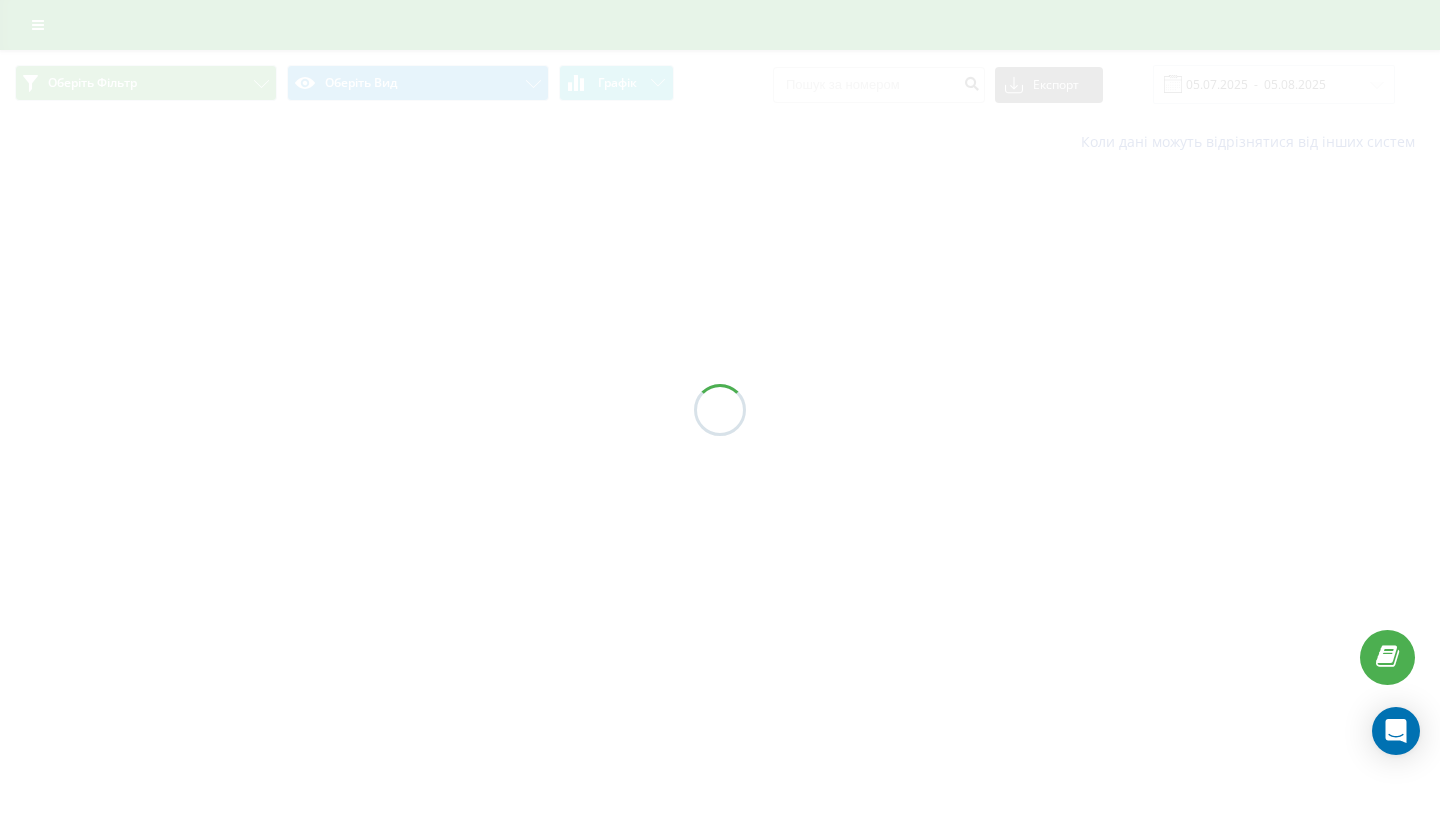 scroll, scrollTop: 0, scrollLeft: 0, axis: both 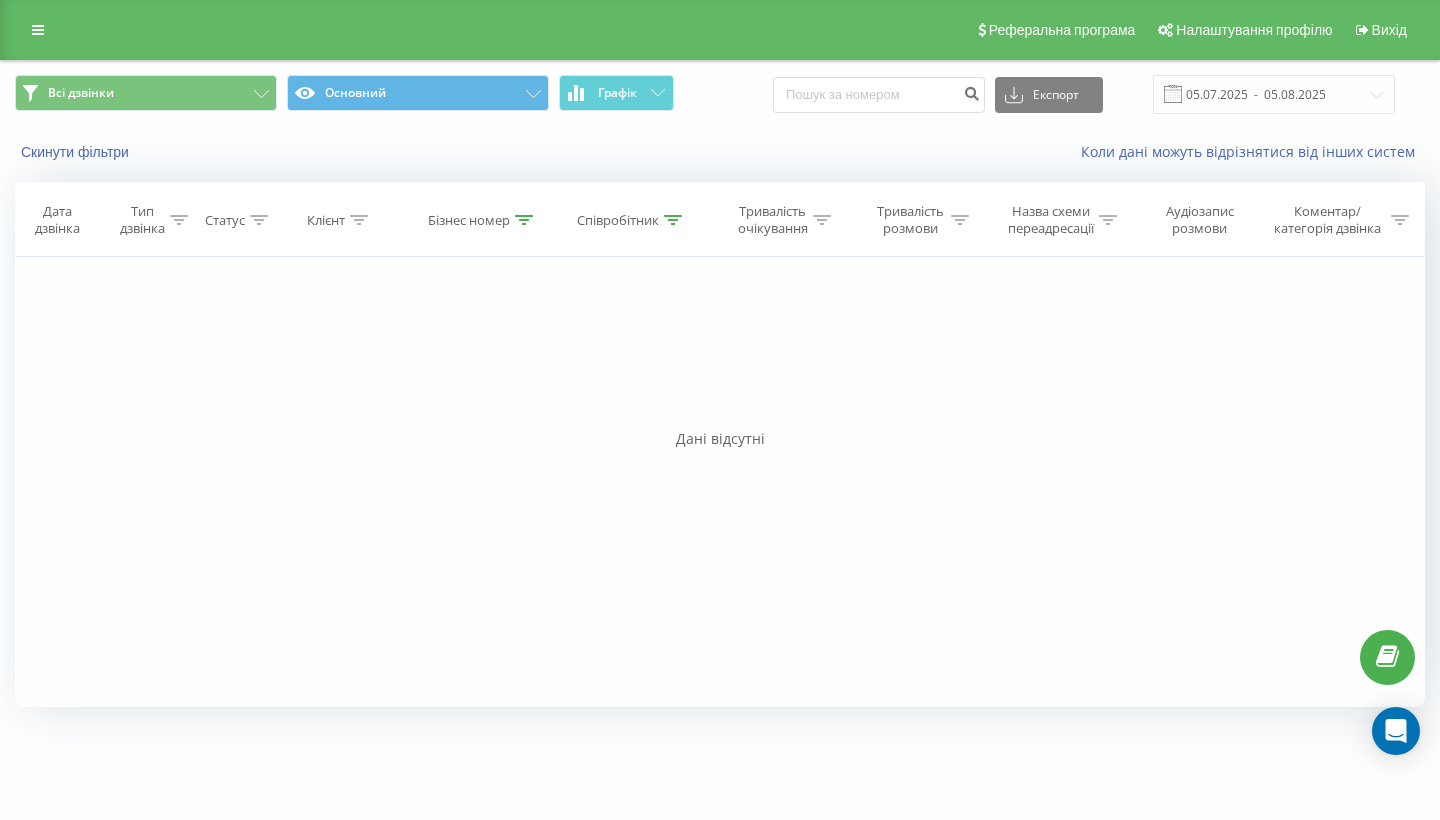 click on "Співробітник" at bounding box center [632, 220] 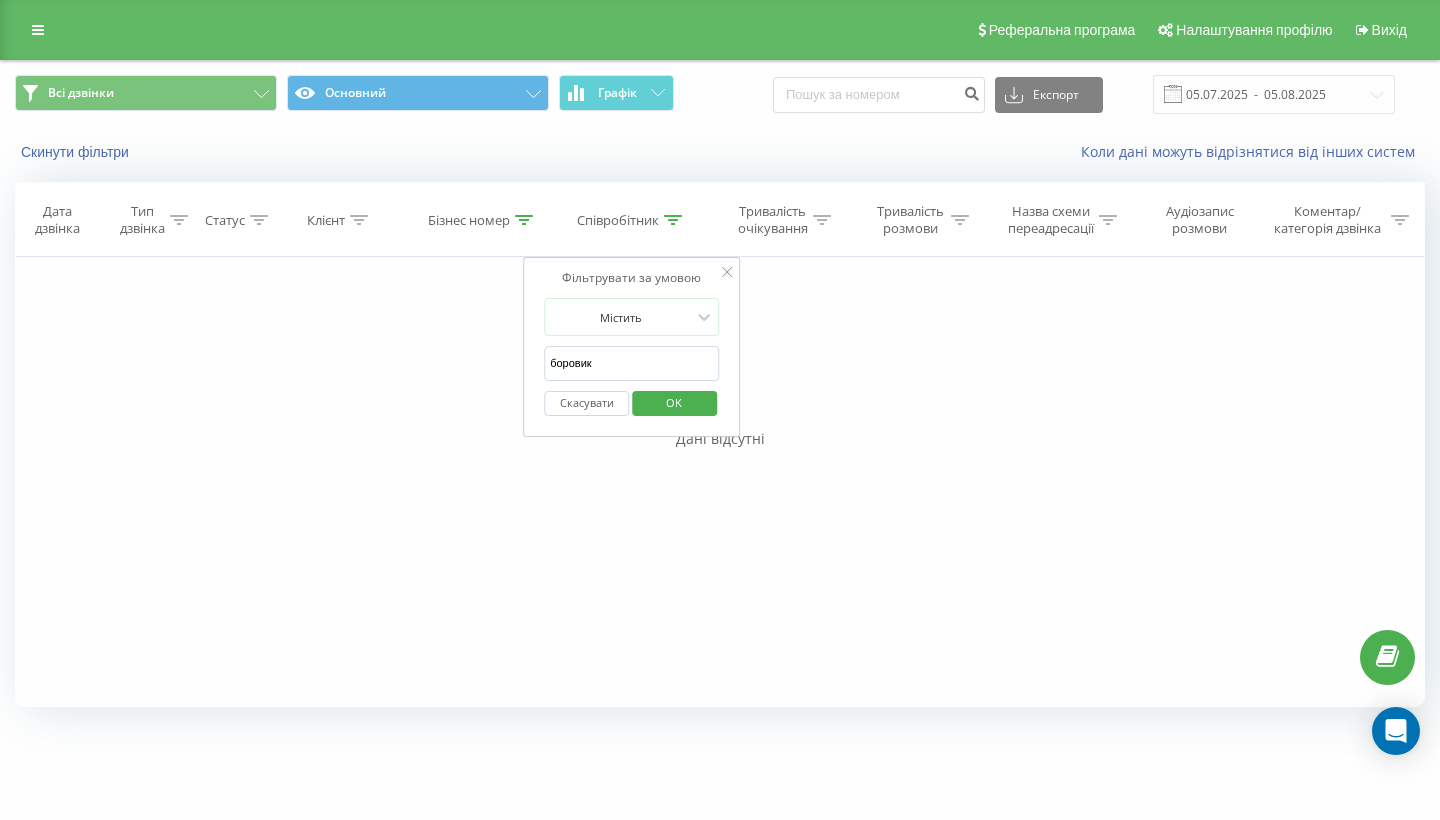 click on "боровик" at bounding box center [632, 363] 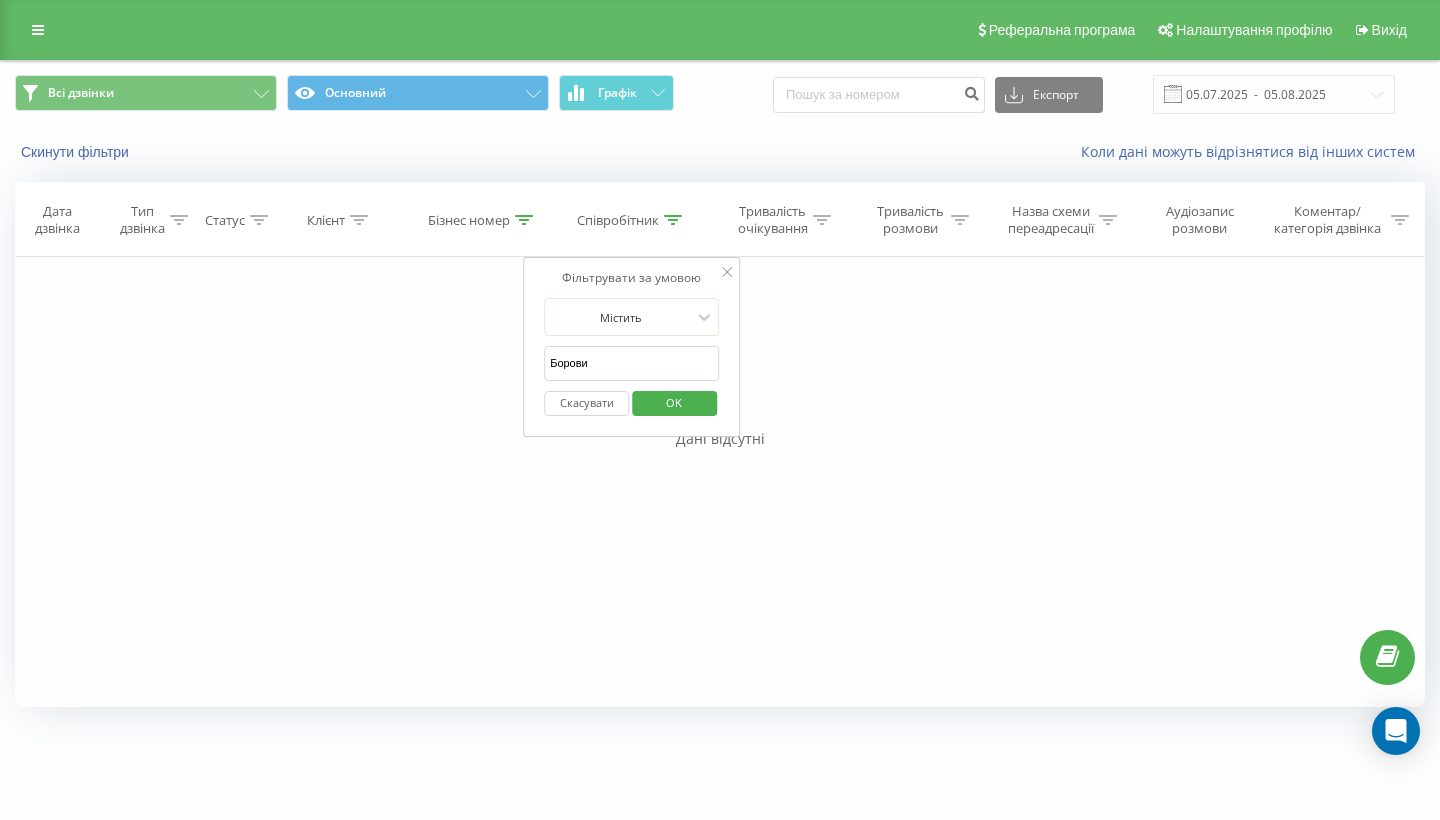 type on "Боровик" 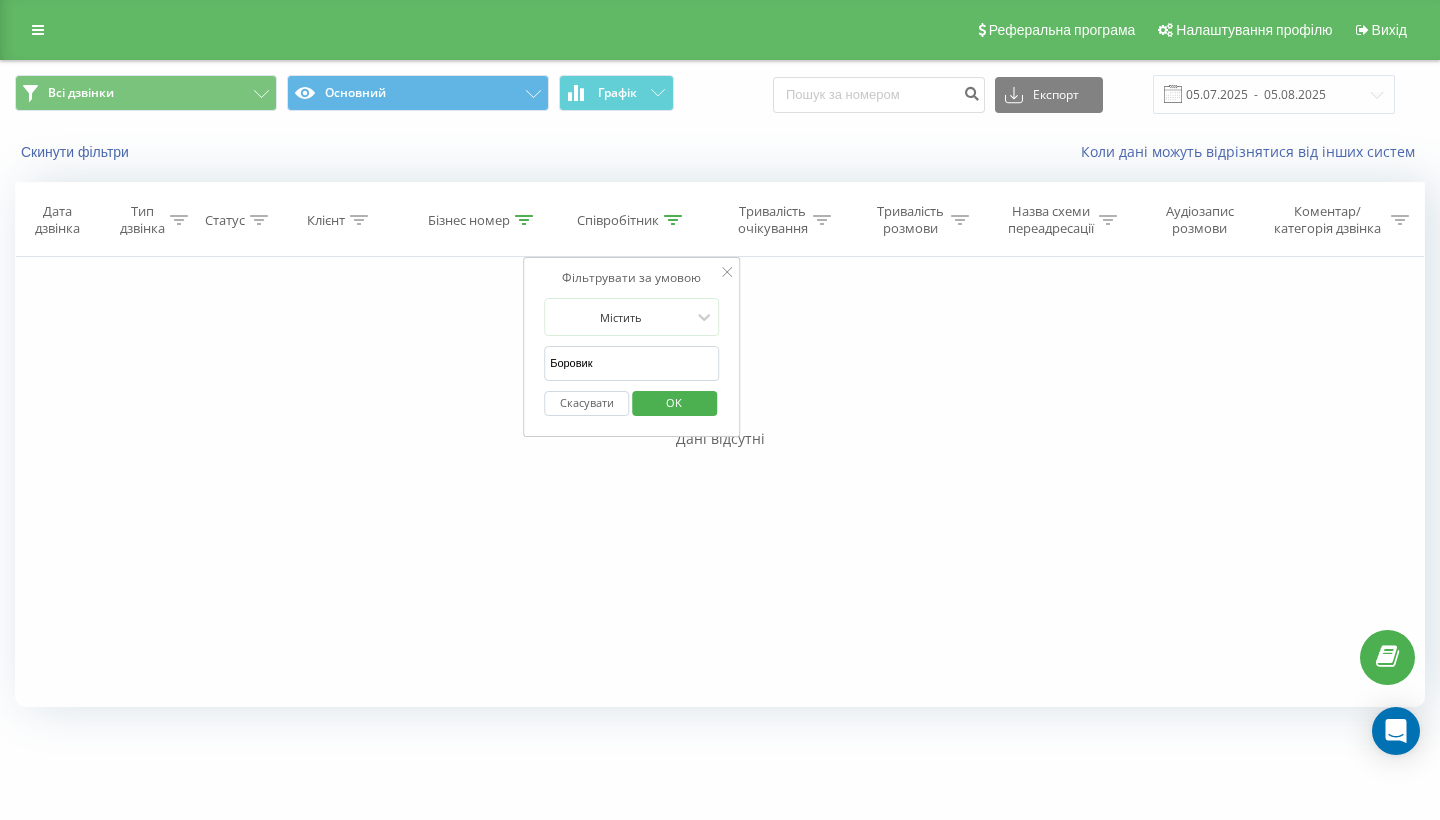 click on "OK" at bounding box center [674, 403] 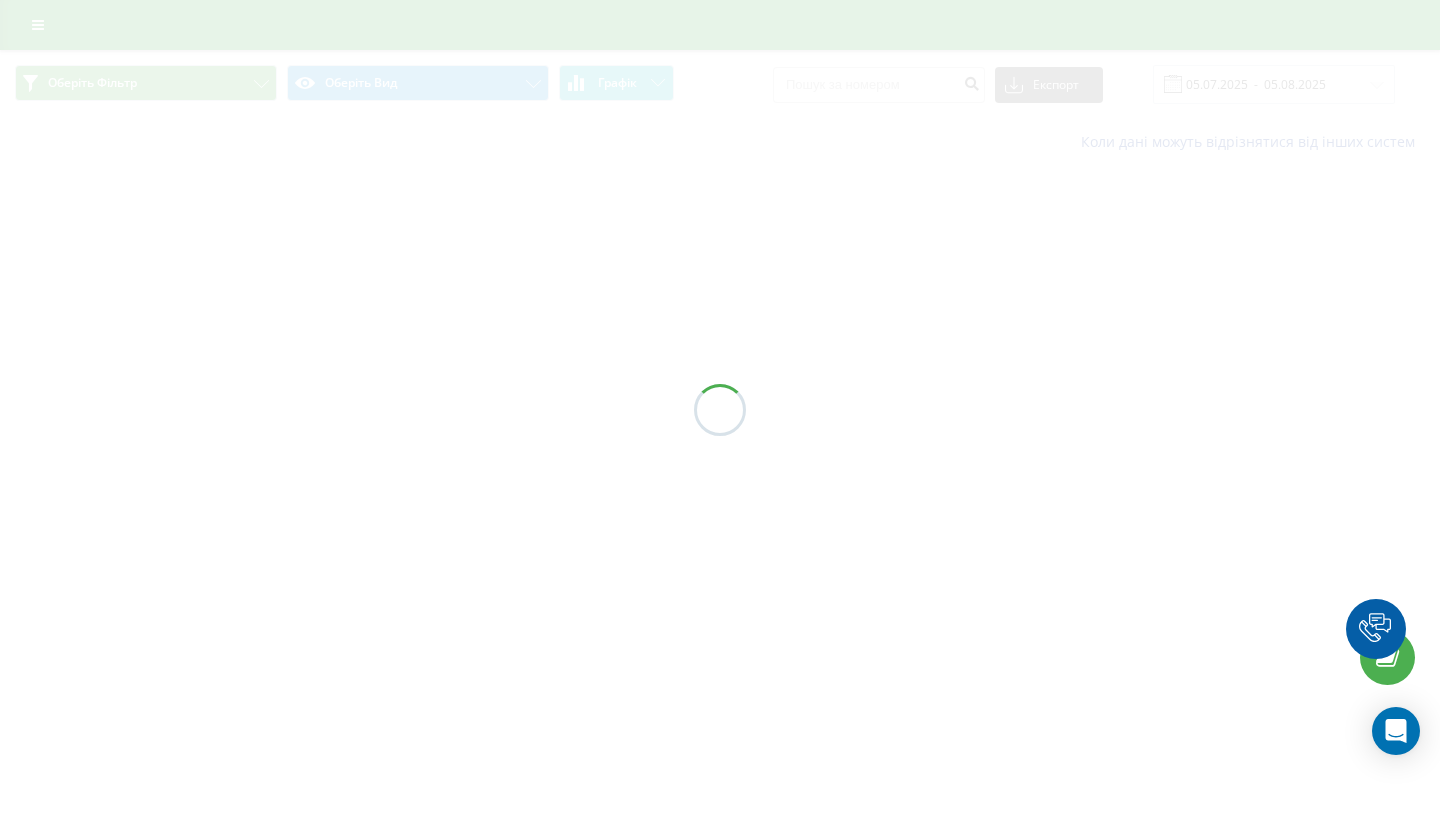scroll, scrollTop: 0, scrollLeft: 0, axis: both 